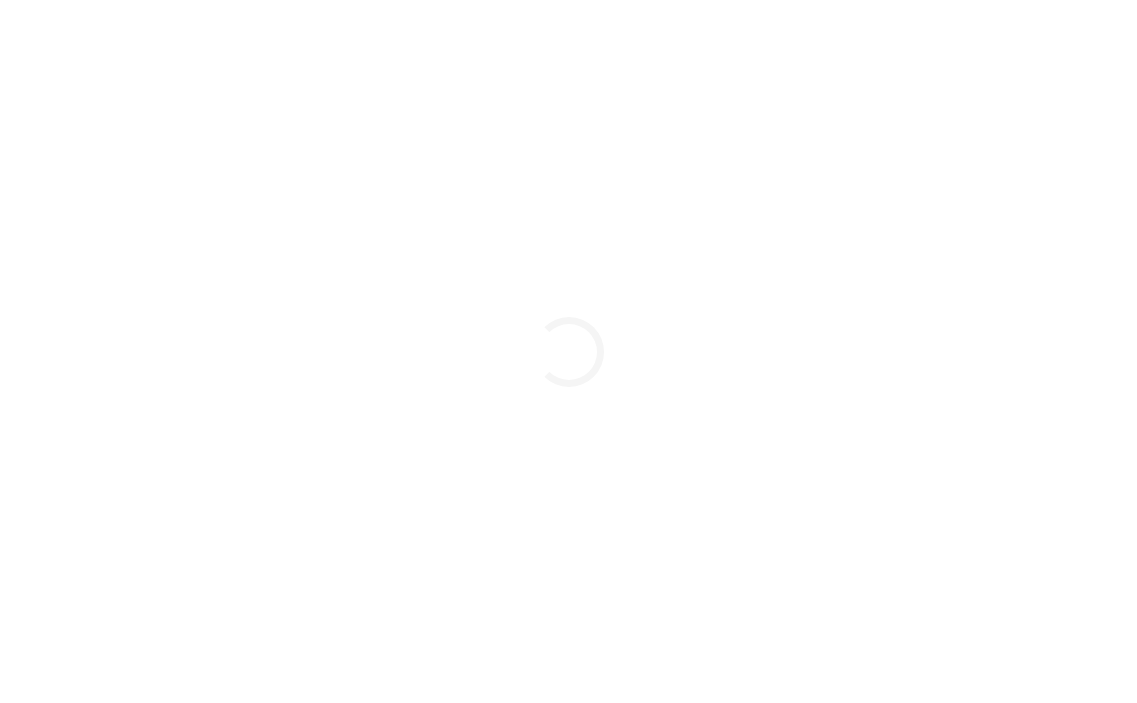 scroll, scrollTop: 0, scrollLeft: 0, axis: both 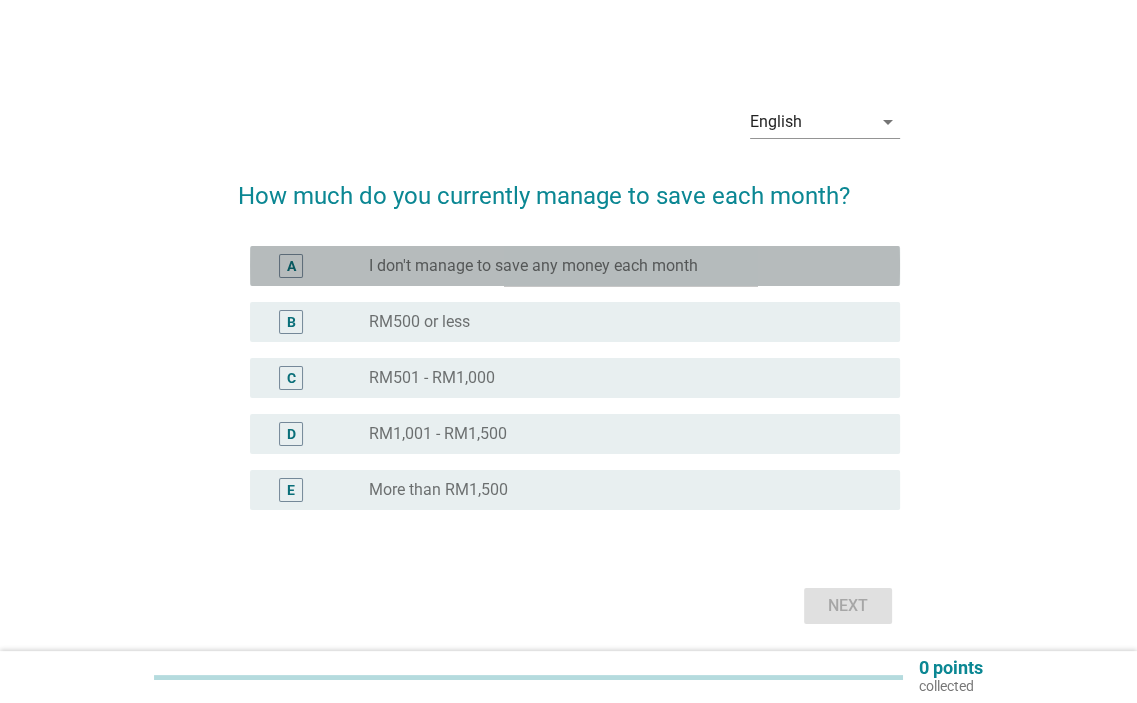 click on "I don't manage to save any money each month" at bounding box center (533, 266) 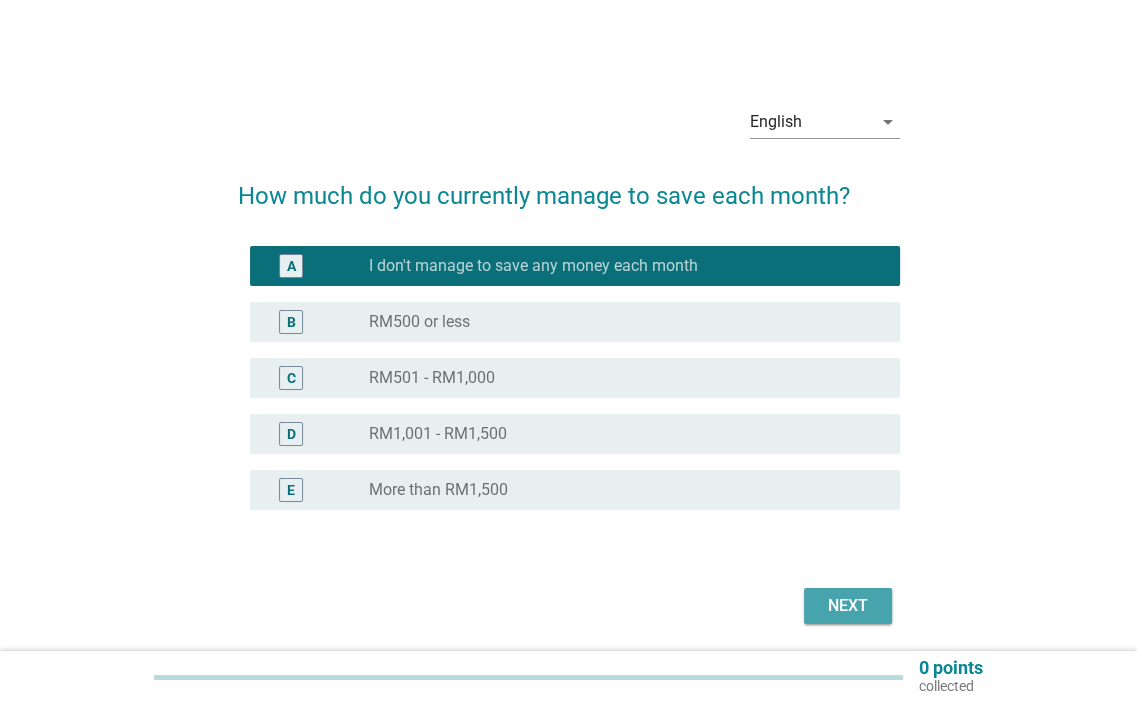 click on "Next" at bounding box center [848, 606] 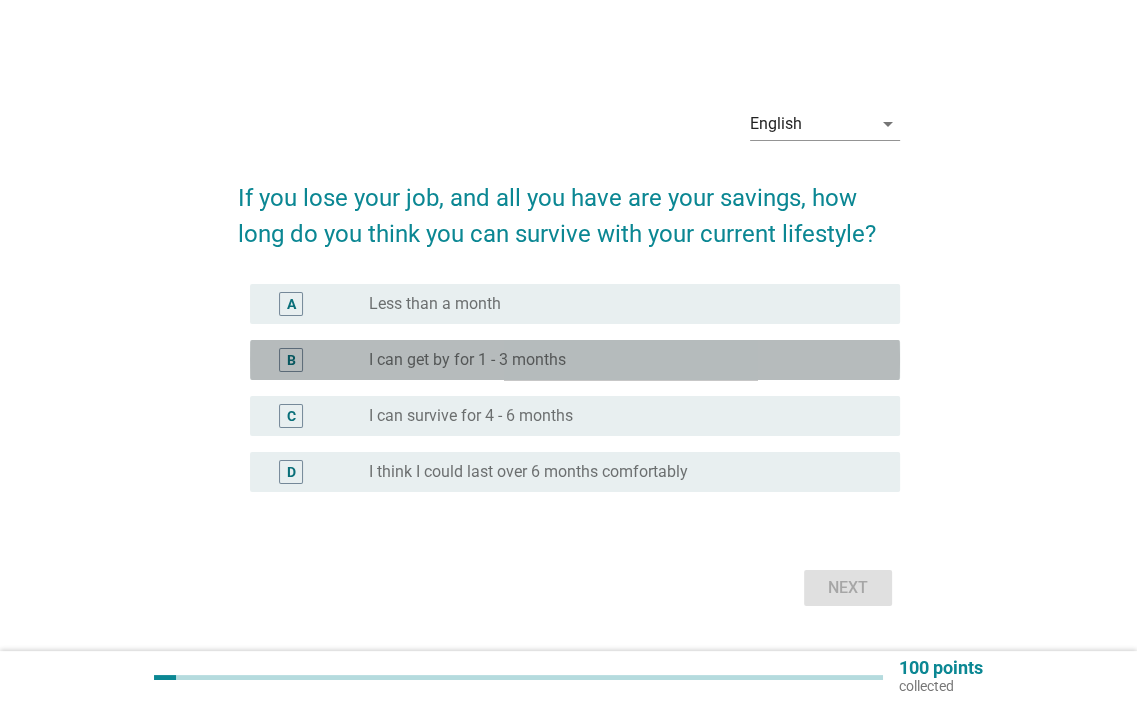 click on "I can get by for 1 - 3 months" at bounding box center (467, 360) 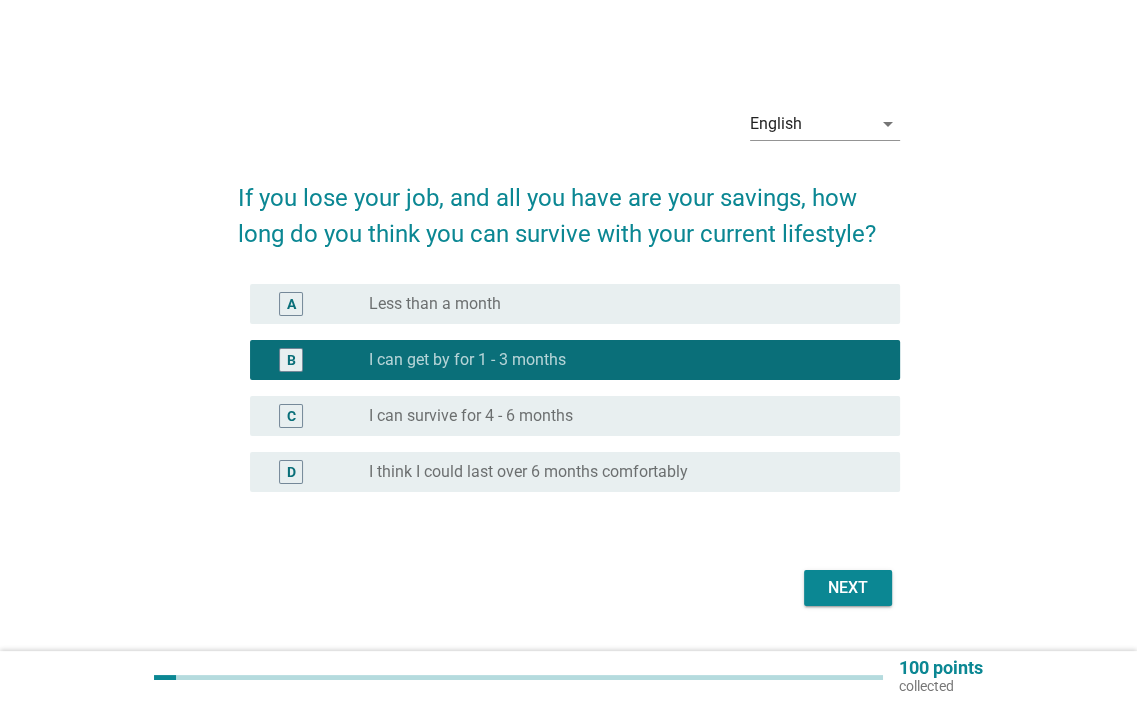click on "Next" at bounding box center [848, 588] 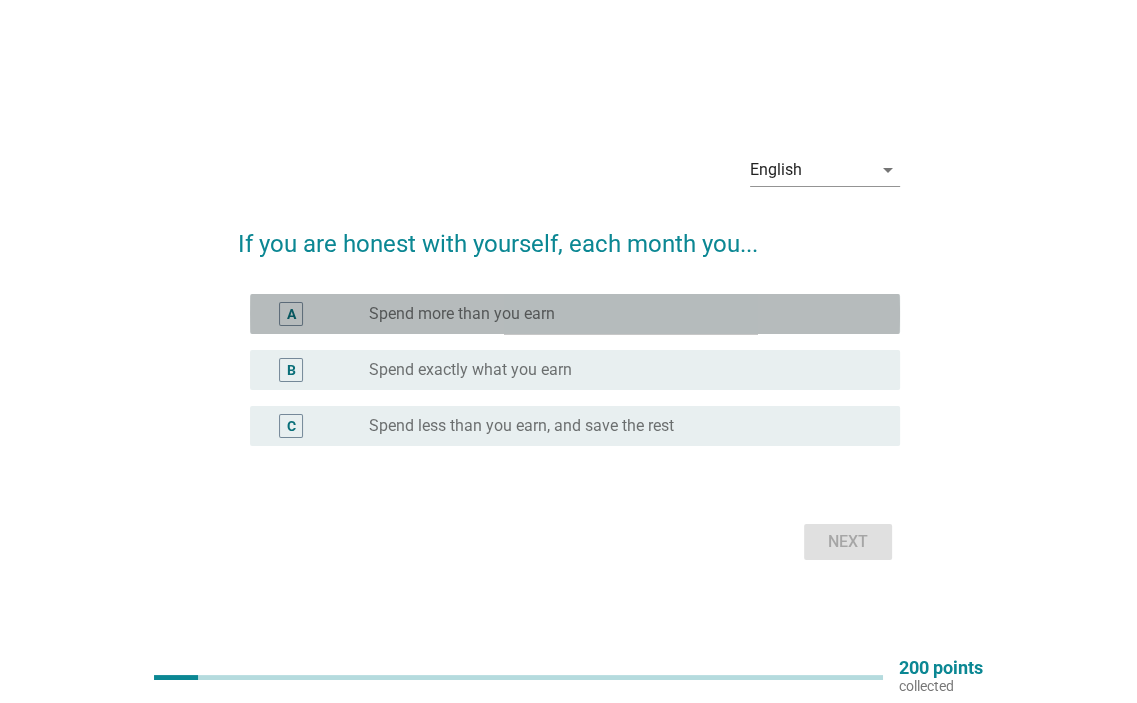 click on "Spend more than you earn" at bounding box center (462, 314) 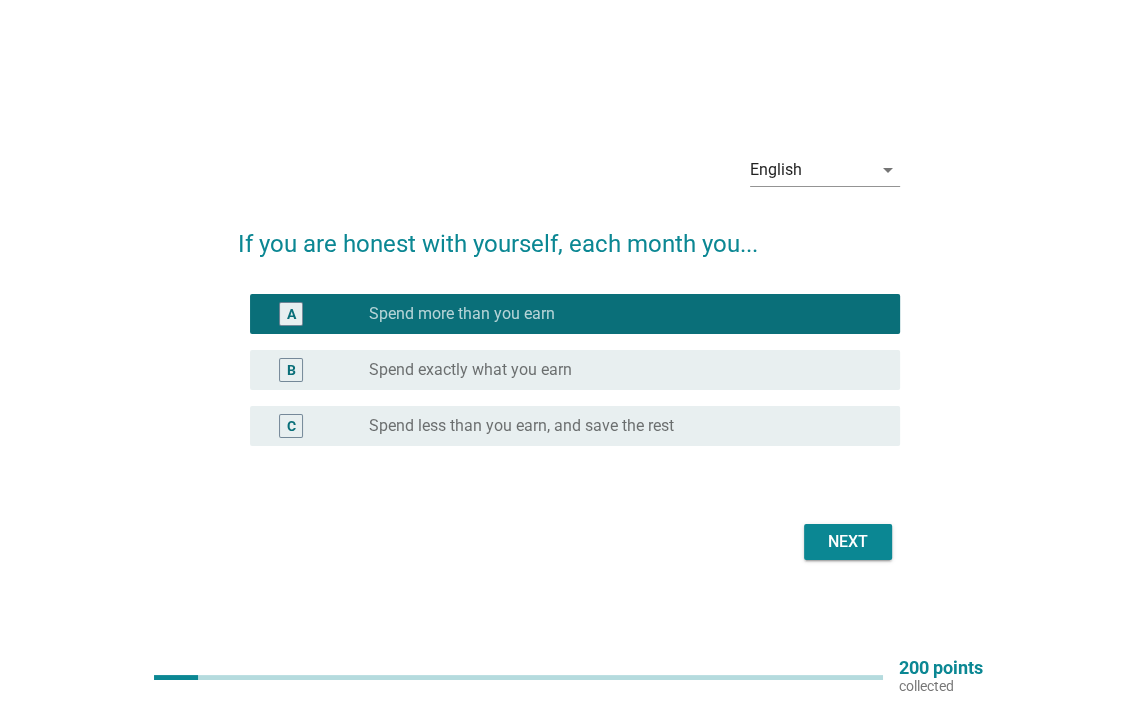 click on "Next" at bounding box center (848, 542) 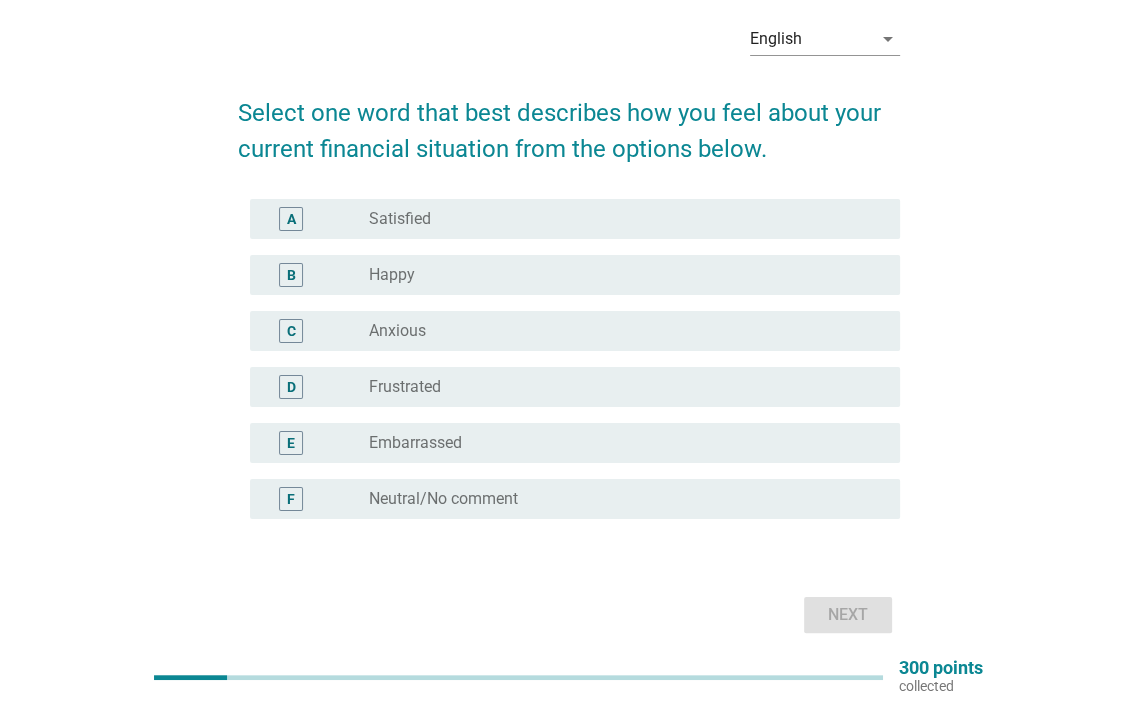 scroll, scrollTop: 0, scrollLeft: 0, axis: both 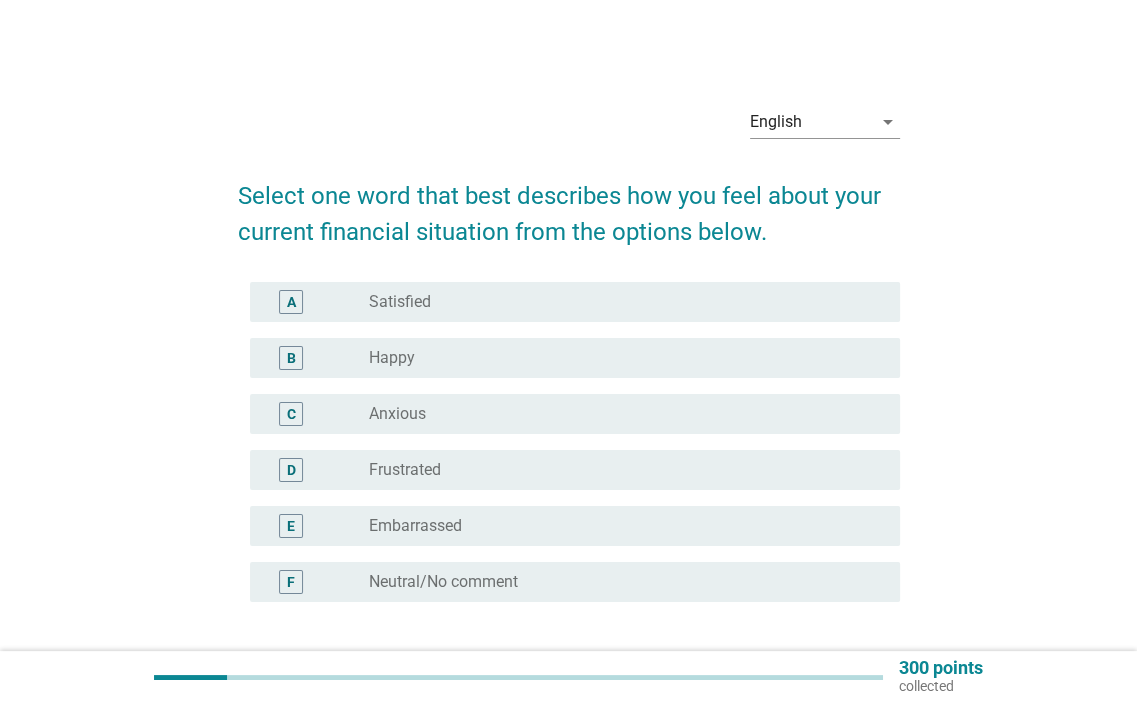 click on "E" at bounding box center [291, 526] 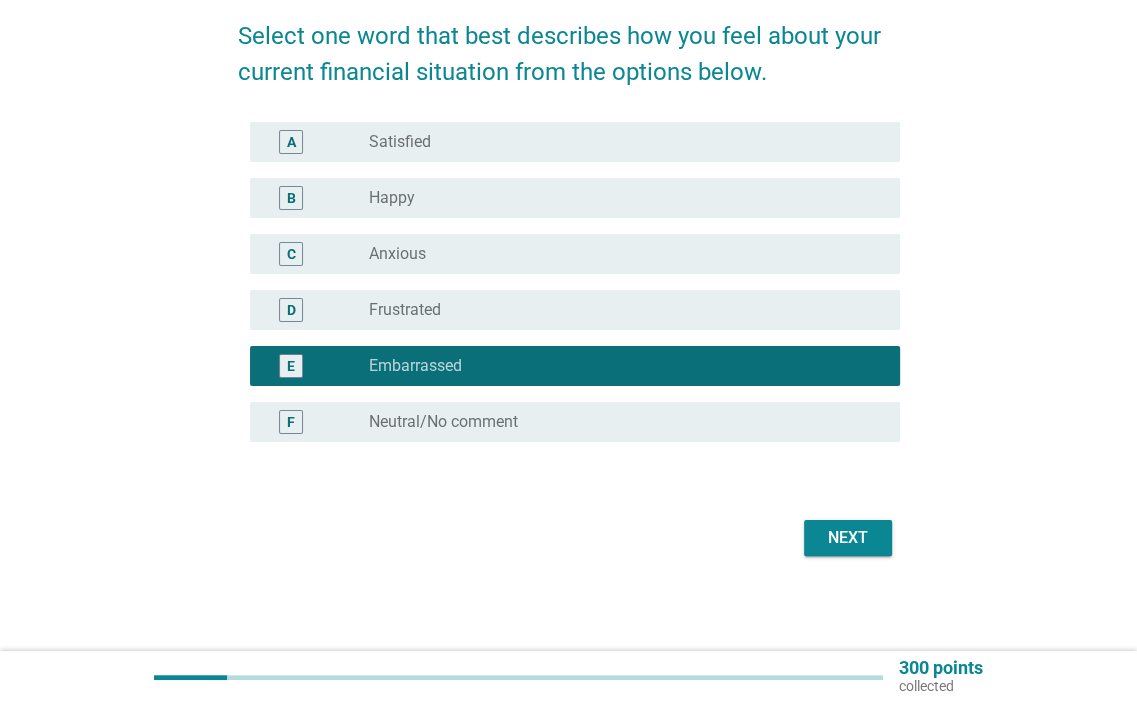 scroll, scrollTop: 160, scrollLeft: 0, axis: vertical 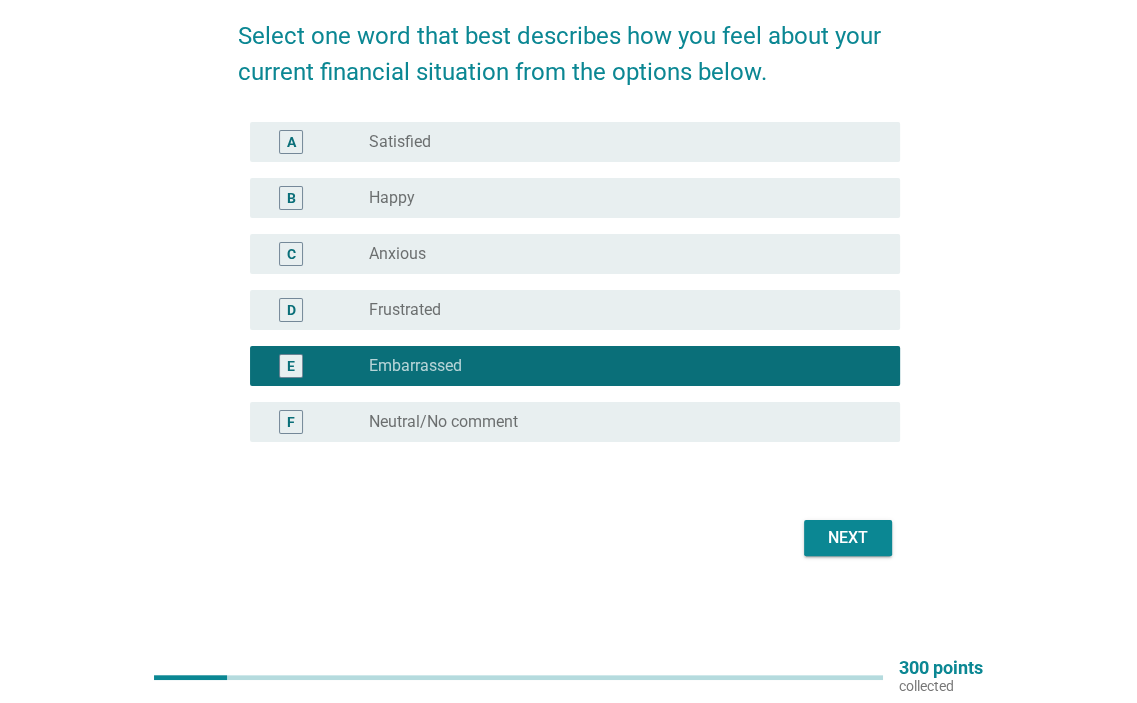 click on "Next" at bounding box center [848, 538] 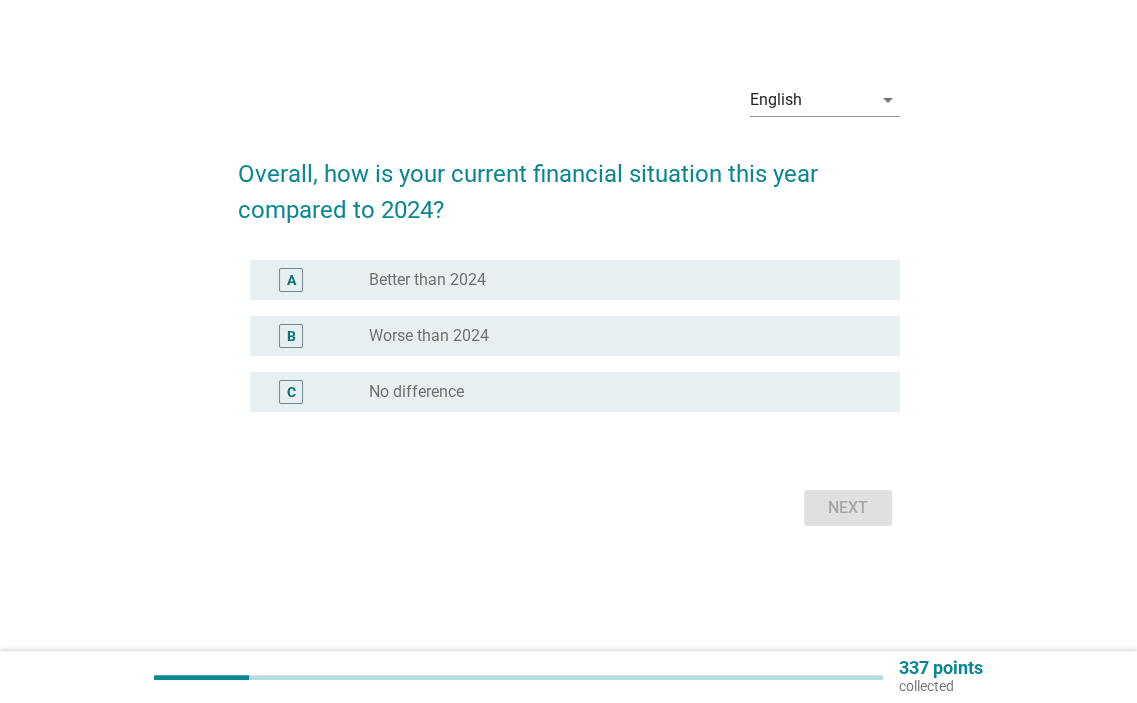 scroll, scrollTop: 0, scrollLeft: 0, axis: both 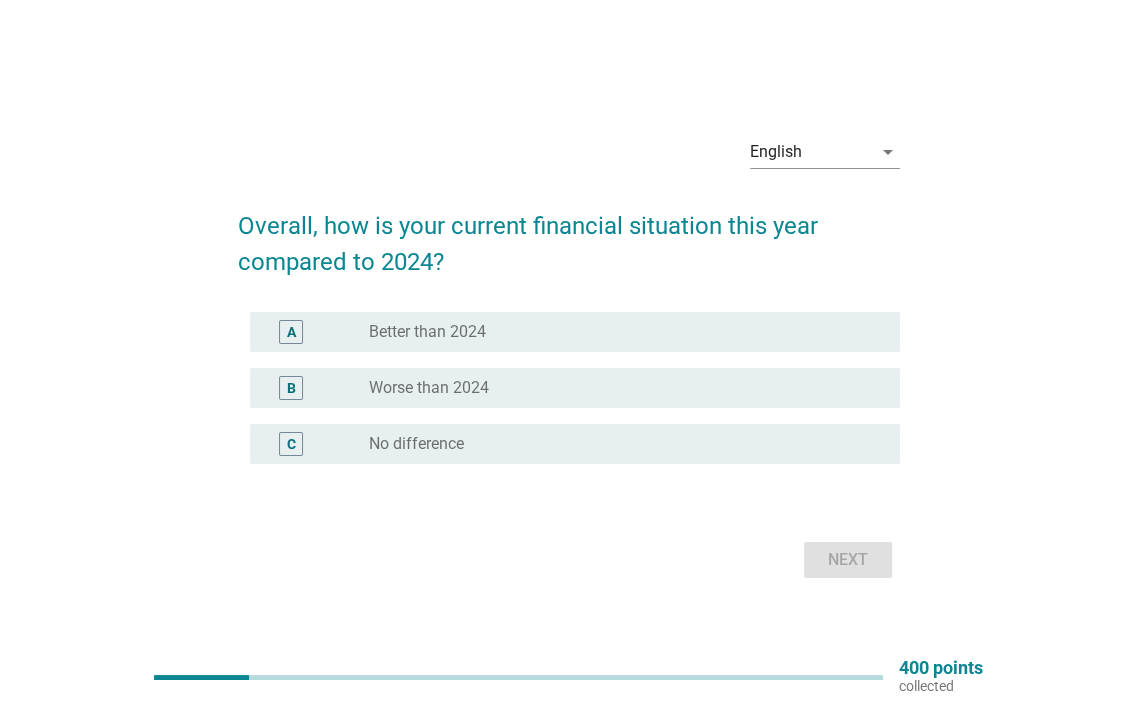 click on "Worse than 2024" at bounding box center [429, 388] 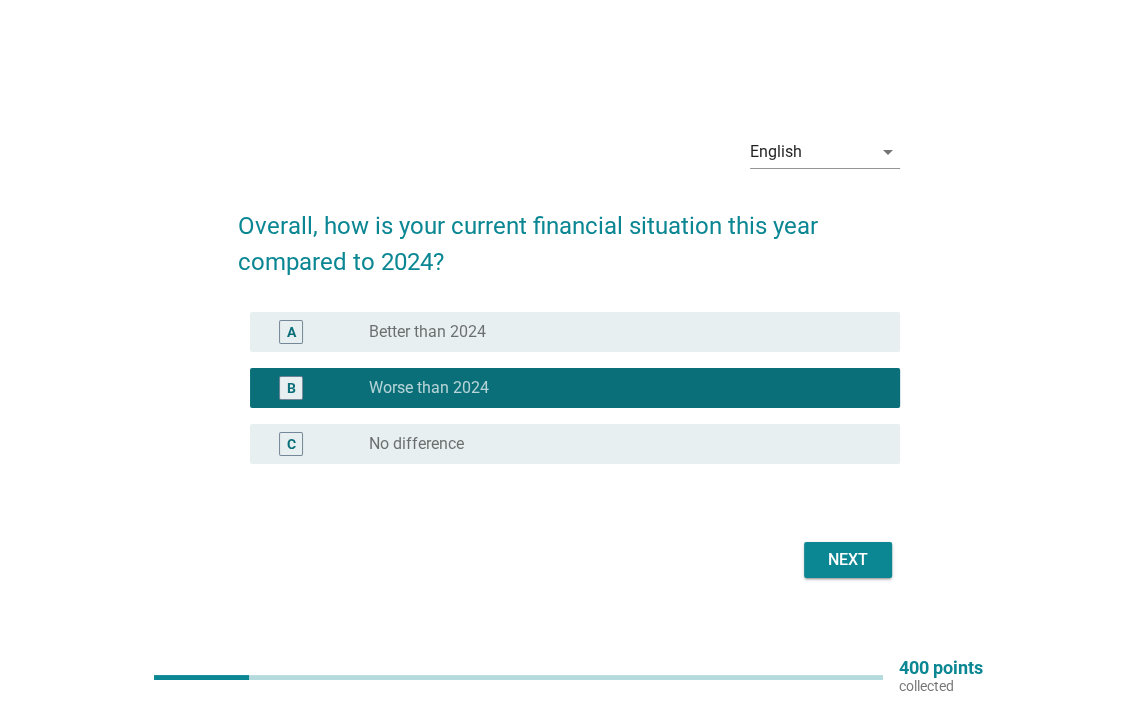 click on "Next" at bounding box center (848, 560) 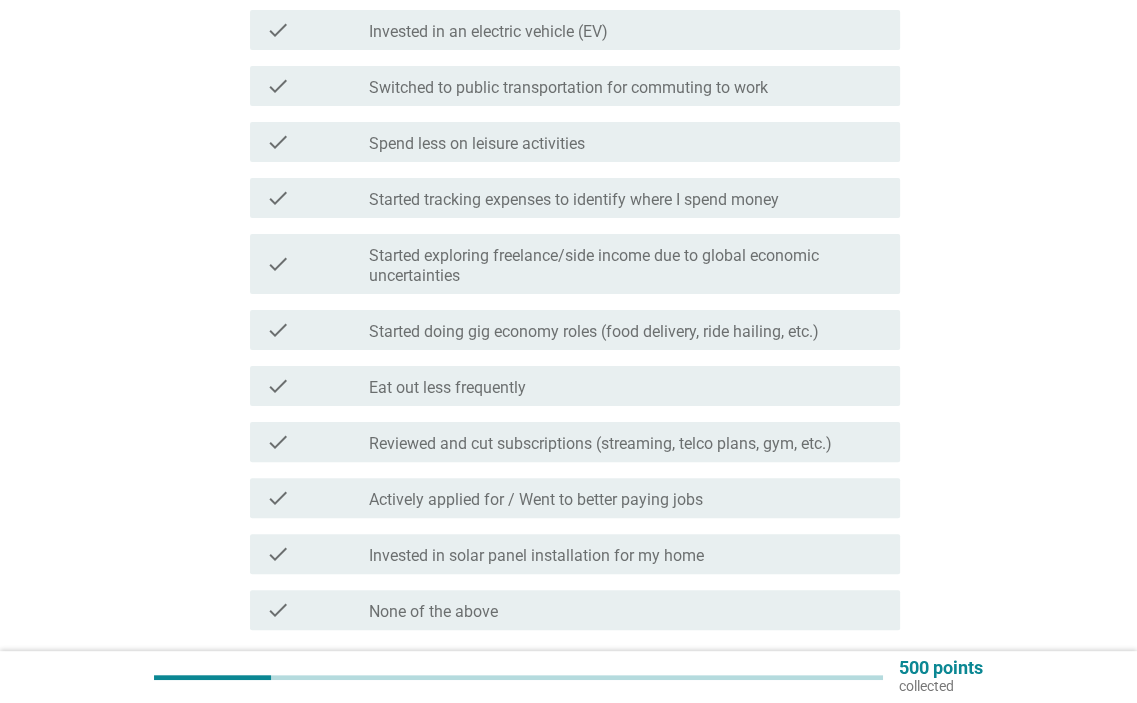 scroll, scrollTop: 300, scrollLeft: 0, axis: vertical 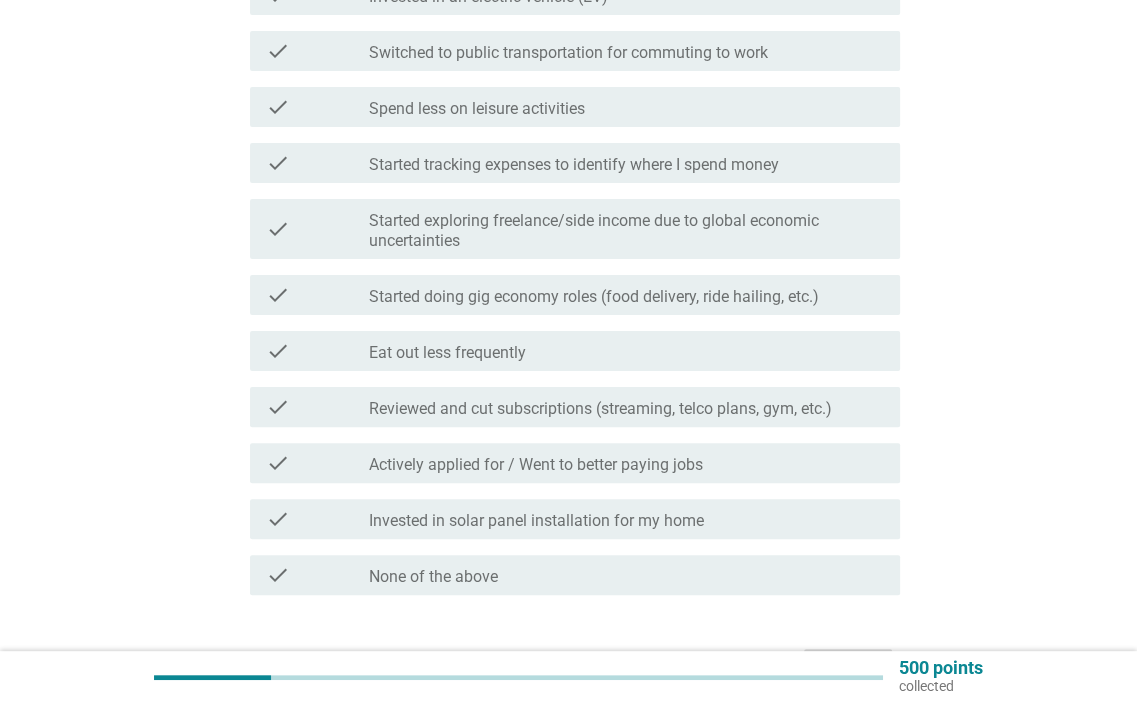 click on "Started exploring freelance/side income due to global economic uncertainties" at bounding box center (626, 231) 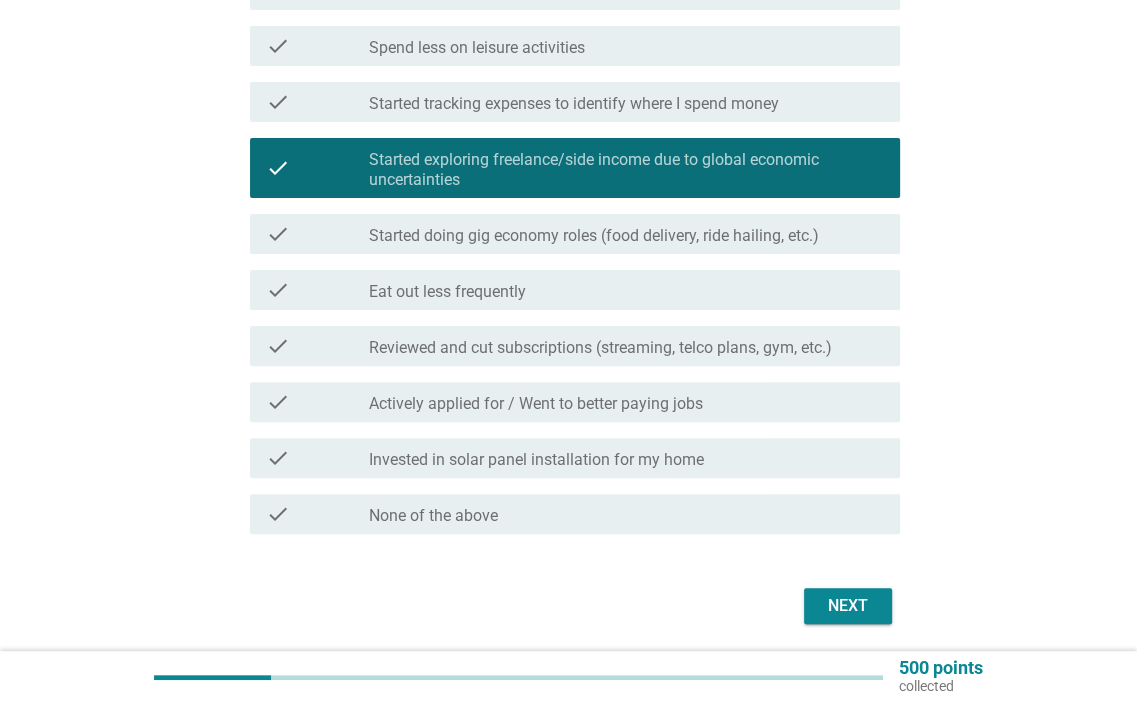 scroll, scrollTop: 429, scrollLeft: 0, axis: vertical 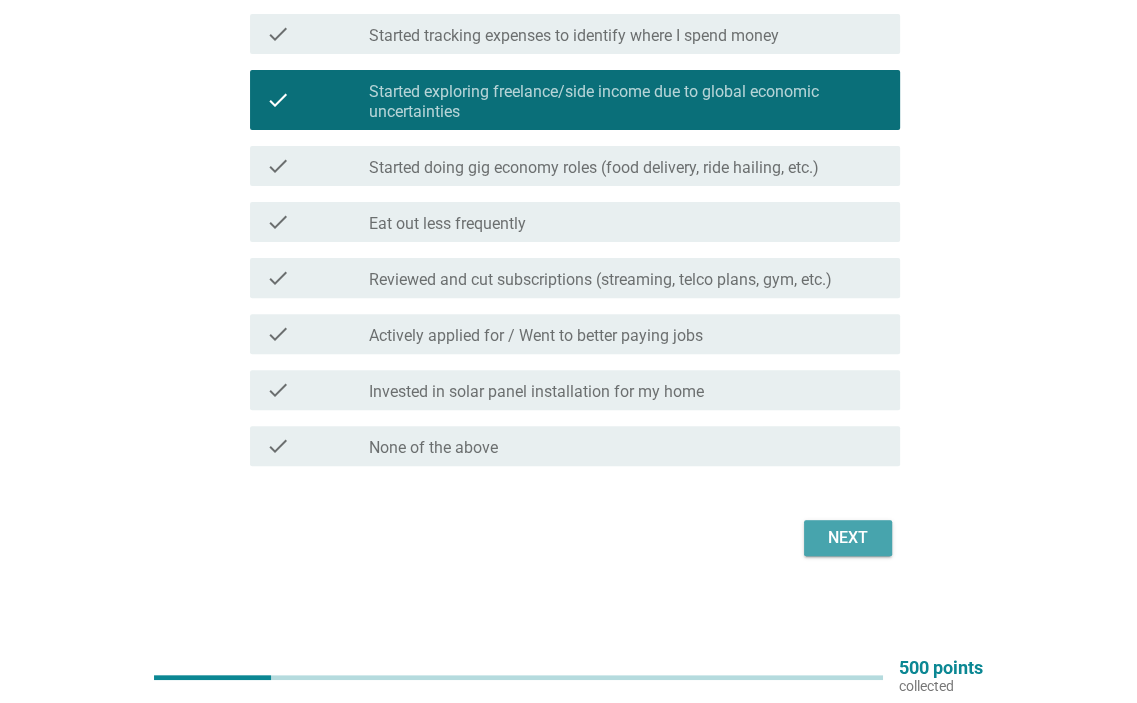 click on "Next" at bounding box center [848, 538] 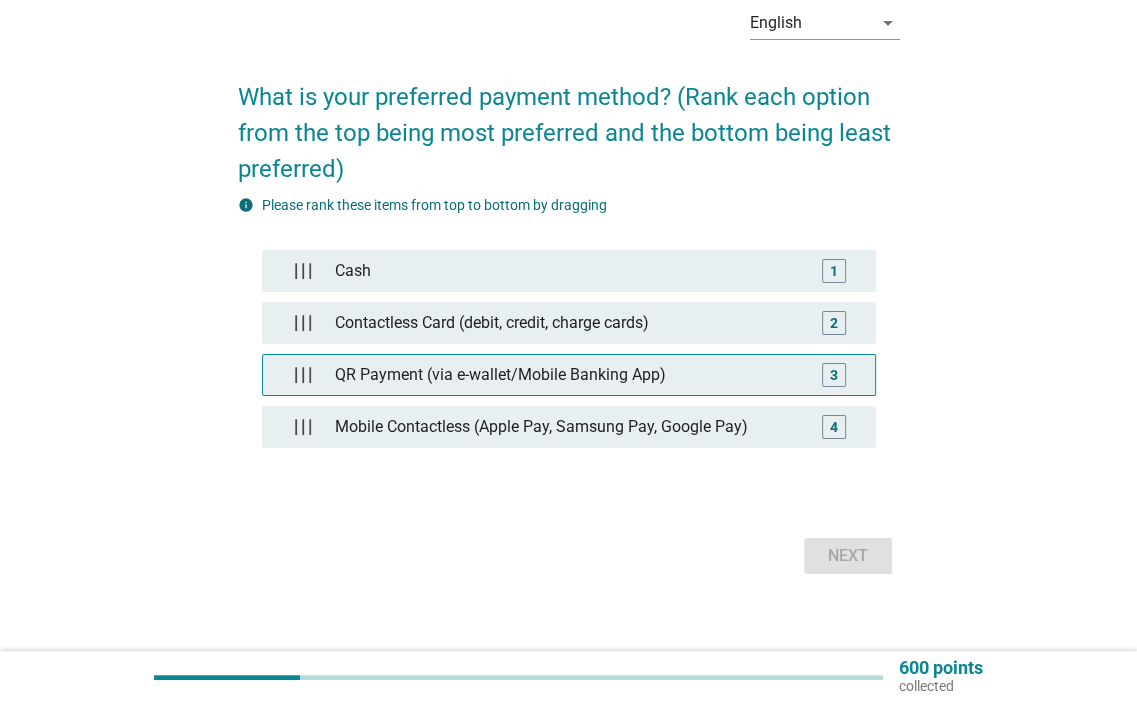 scroll, scrollTop: 100, scrollLeft: 0, axis: vertical 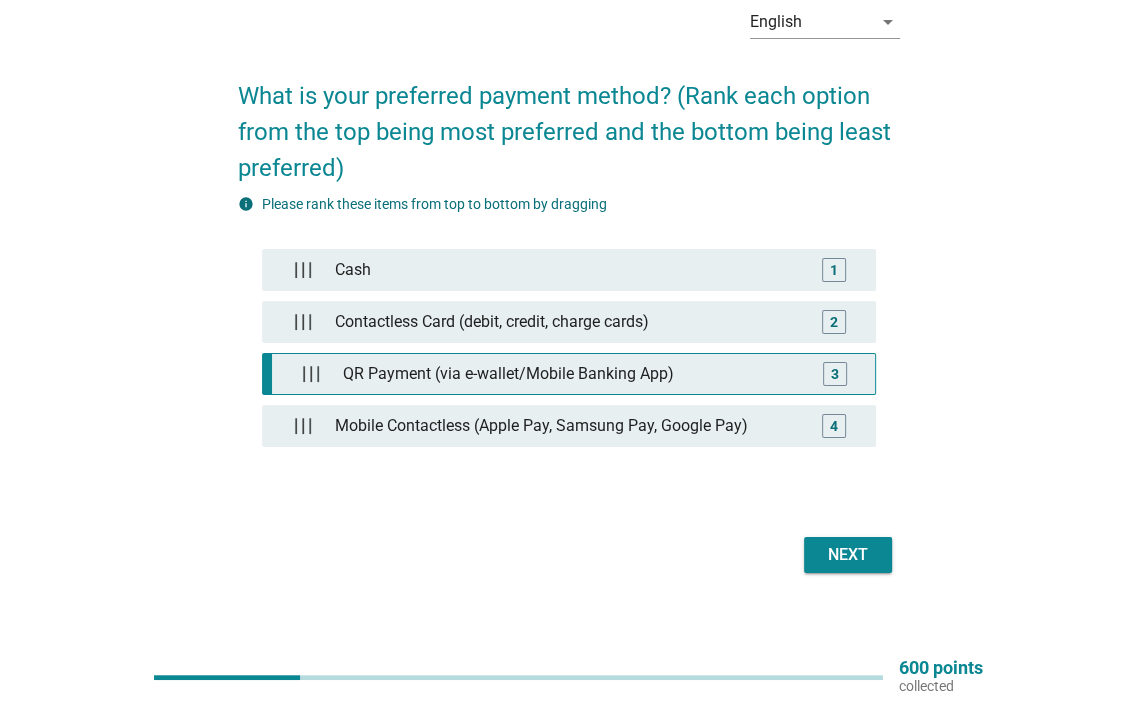 click on "QR Payment (via e-wallet/Mobile Banking App)" at bounding box center (573, 374) 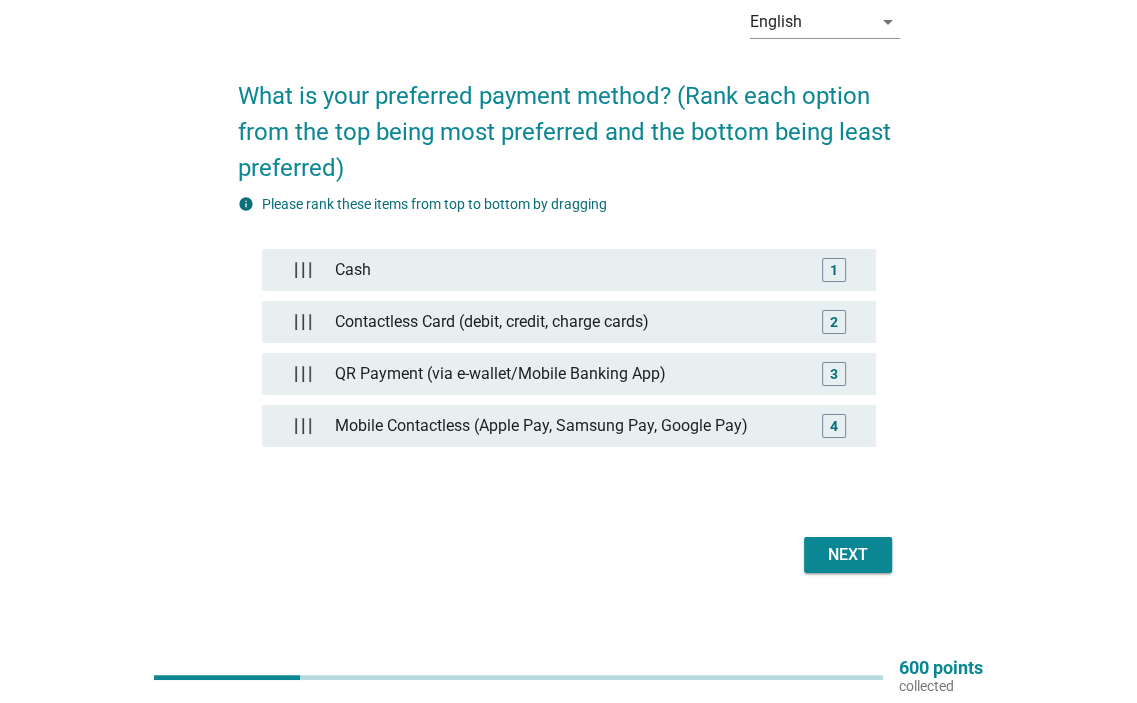 click on "Next" at bounding box center [848, 555] 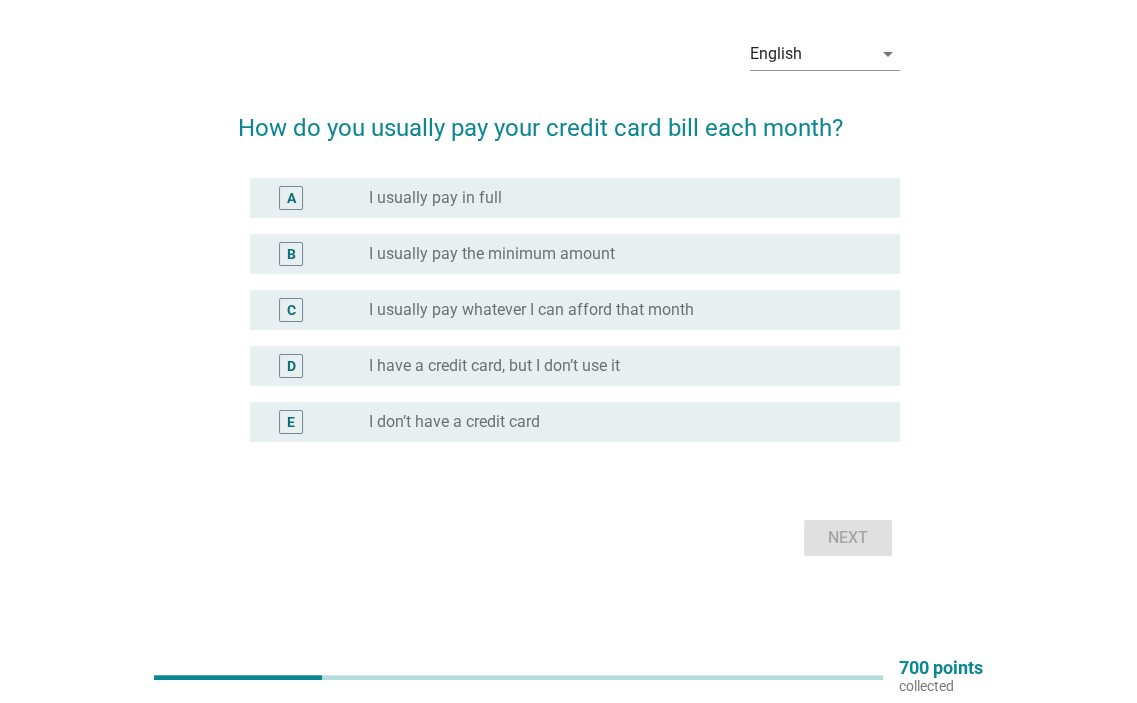 scroll, scrollTop: 0, scrollLeft: 0, axis: both 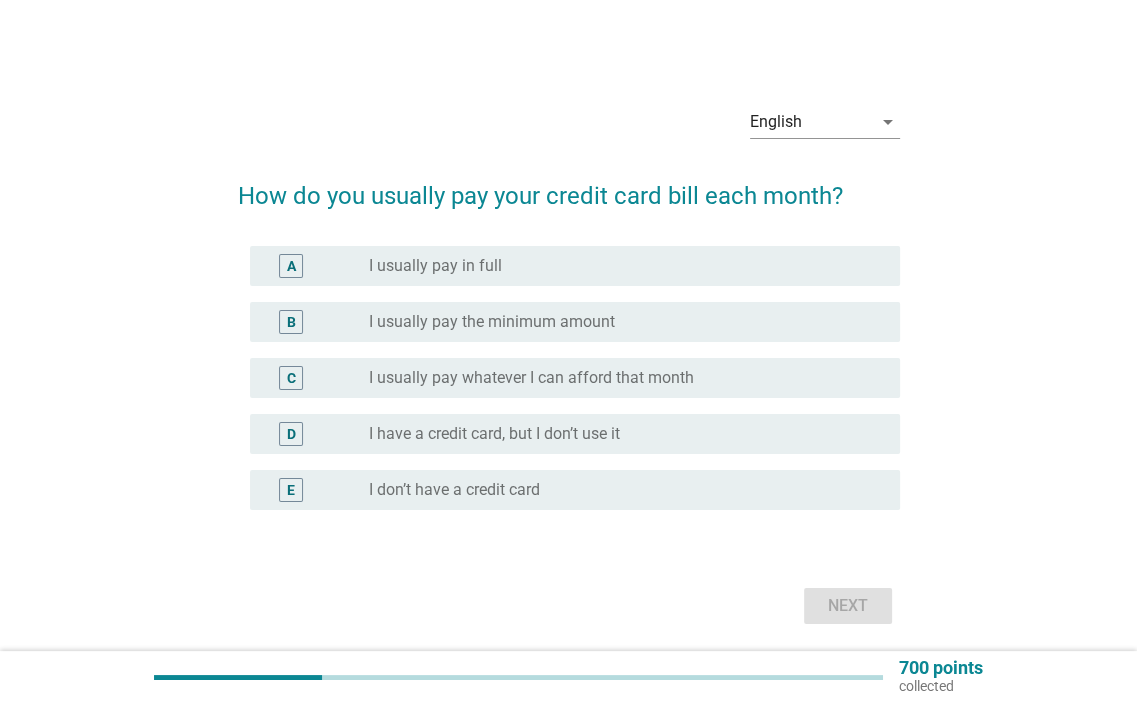 click on "I usually pay whatever I can afford that month" at bounding box center (531, 378) 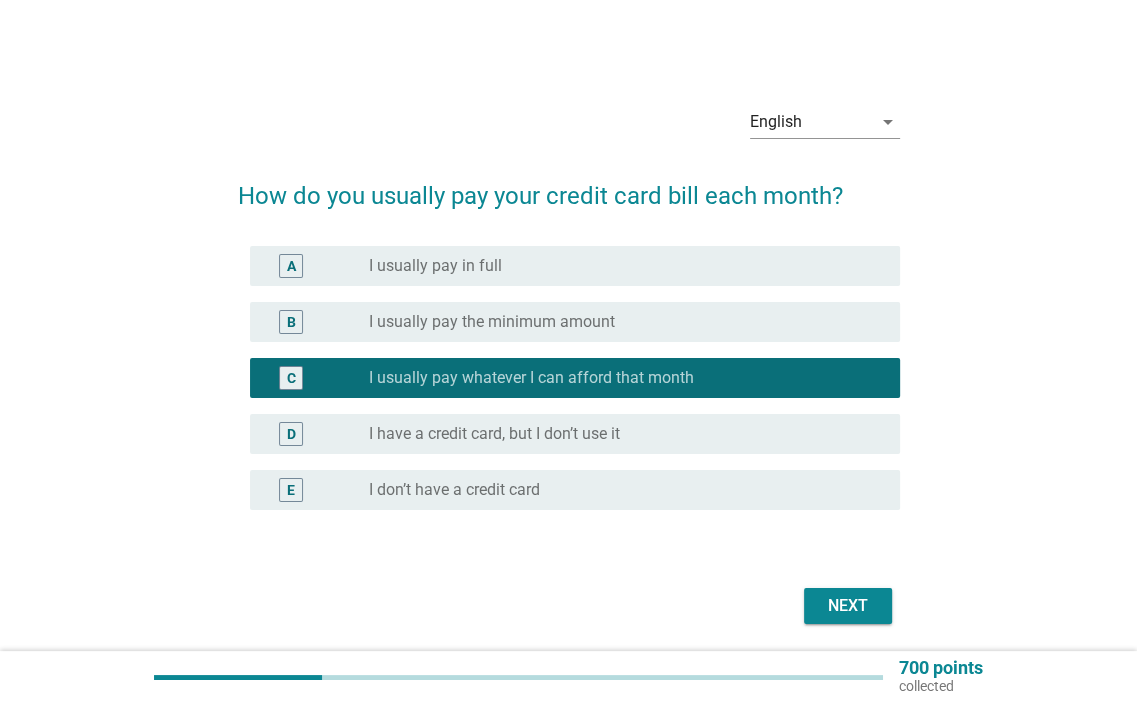 click on "Next" at bounding box center [848, 606] 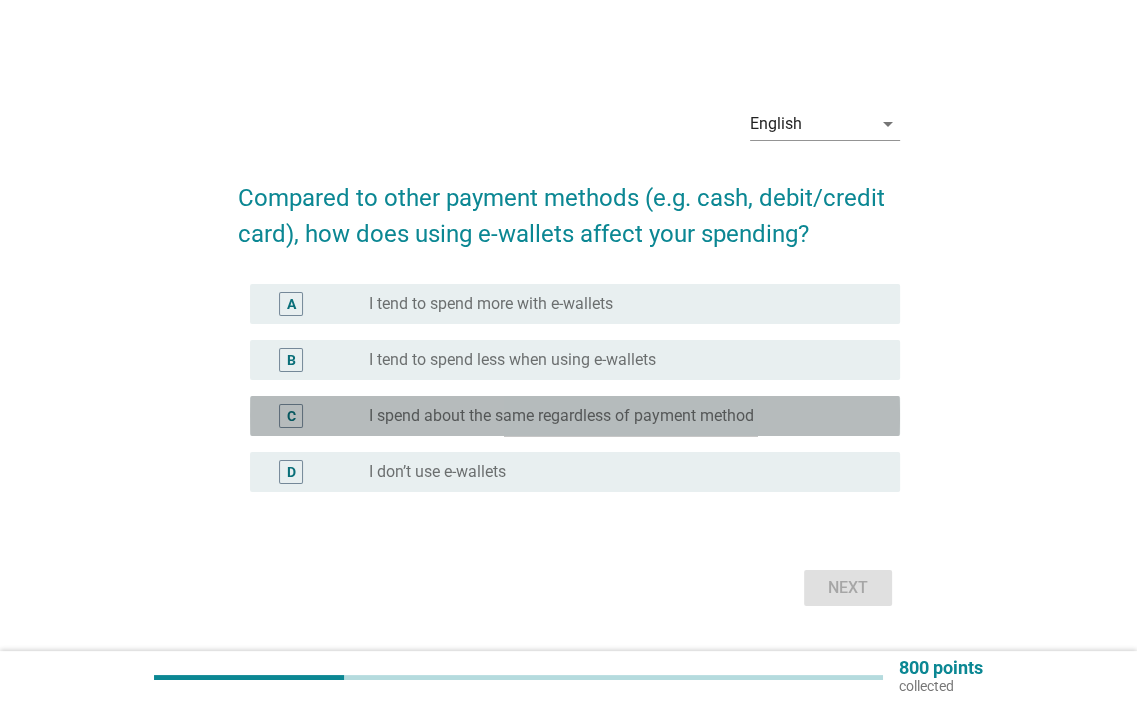 click on "I spend about the same regardless of payment method" at bounding box center (561, 416) 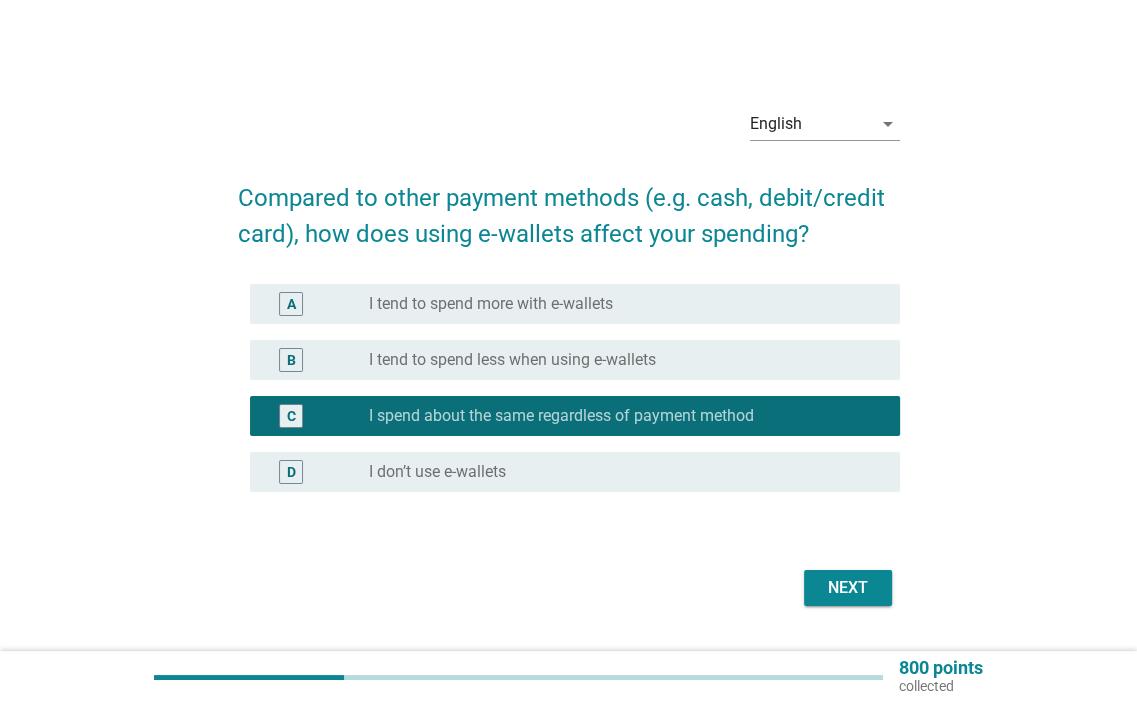 click on "Next" at bounding box center (569, 588) 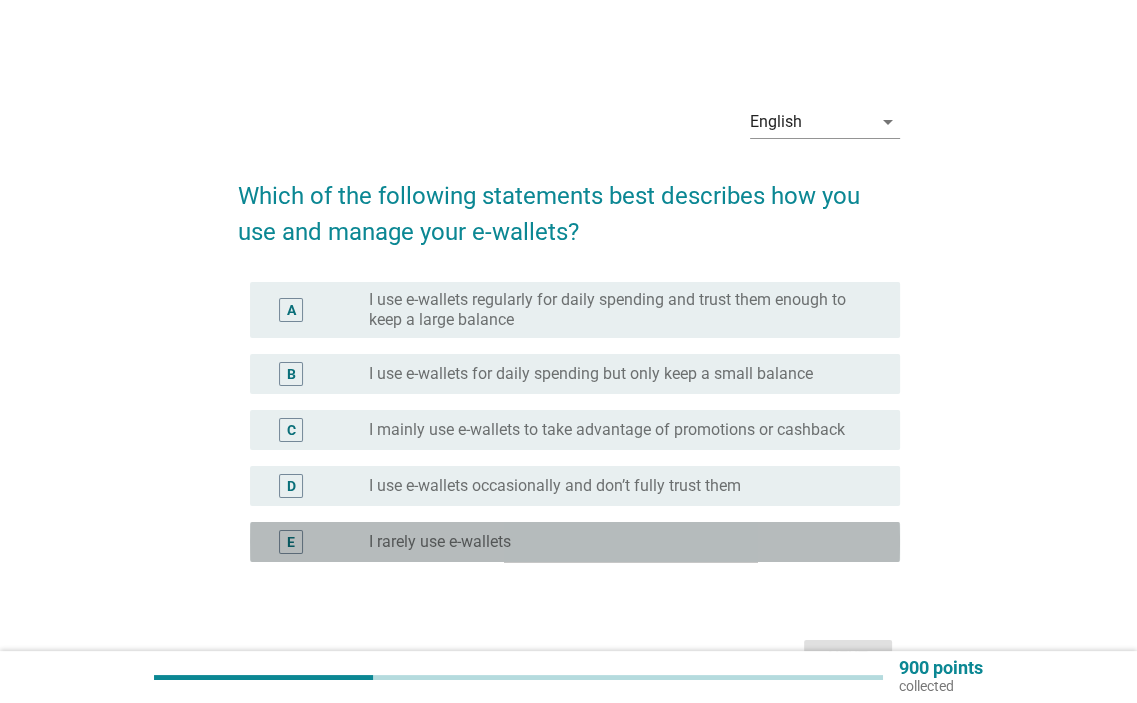 click on "I rarely use e-wallets" at bounding box center (440, 542) 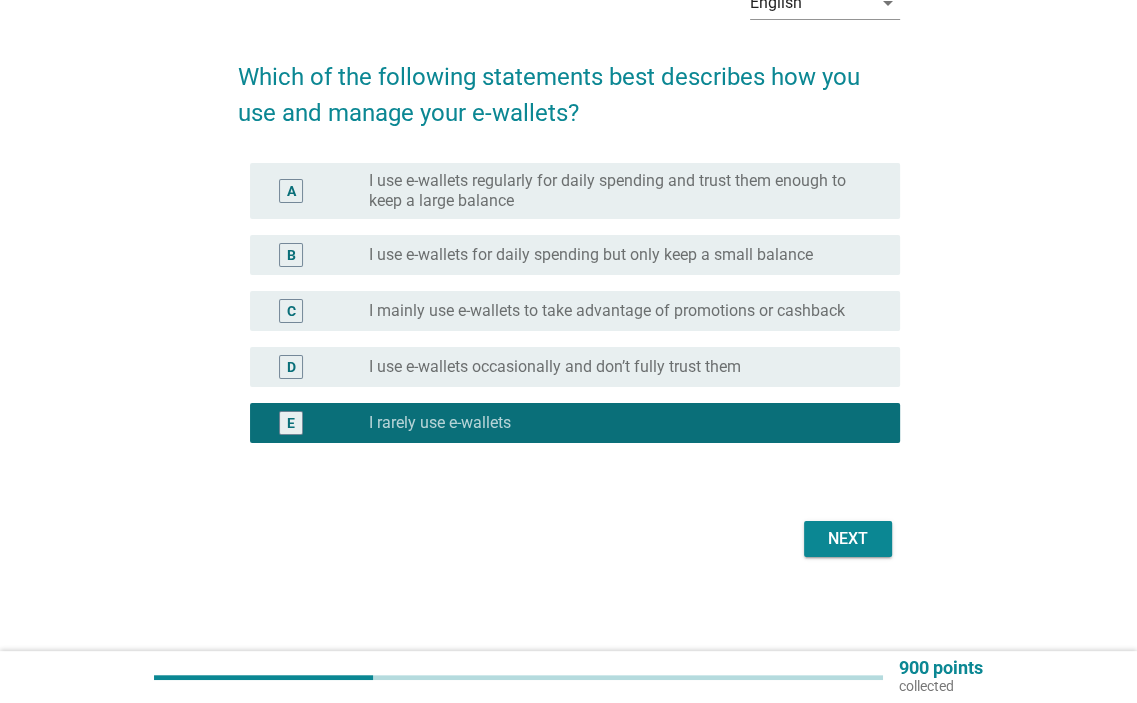 scroll, scrollTop: 120, scrollLeft: 0, axis: vertical 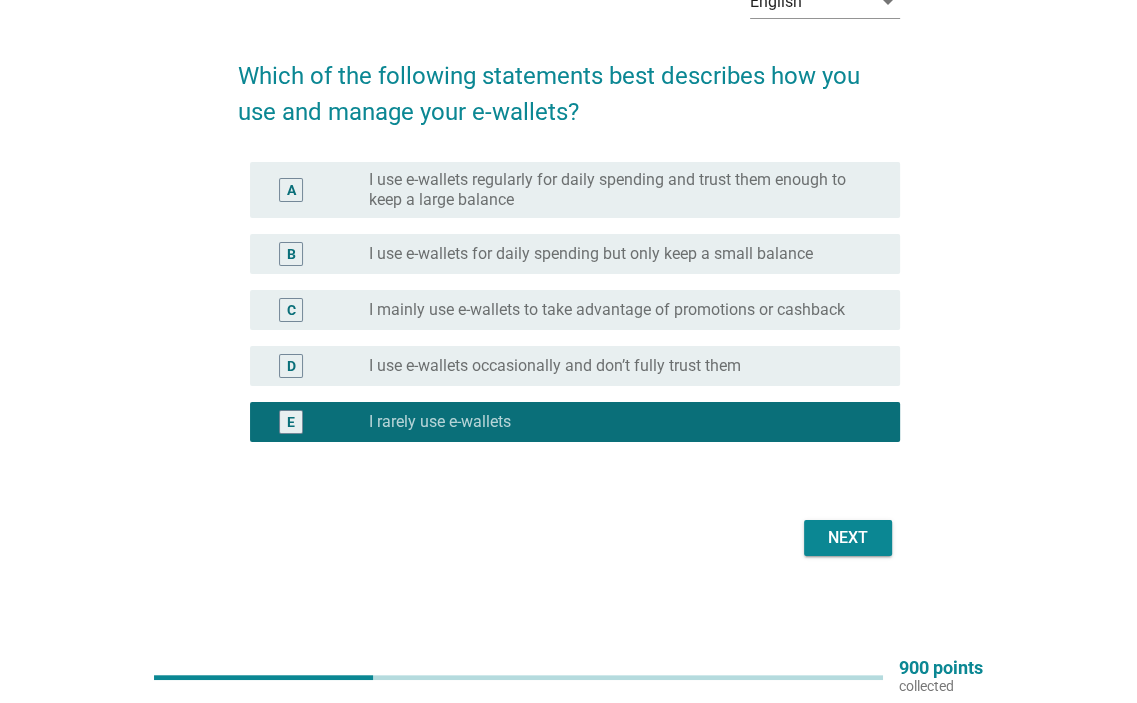 click on "Next" at bounding box center [848, 538] 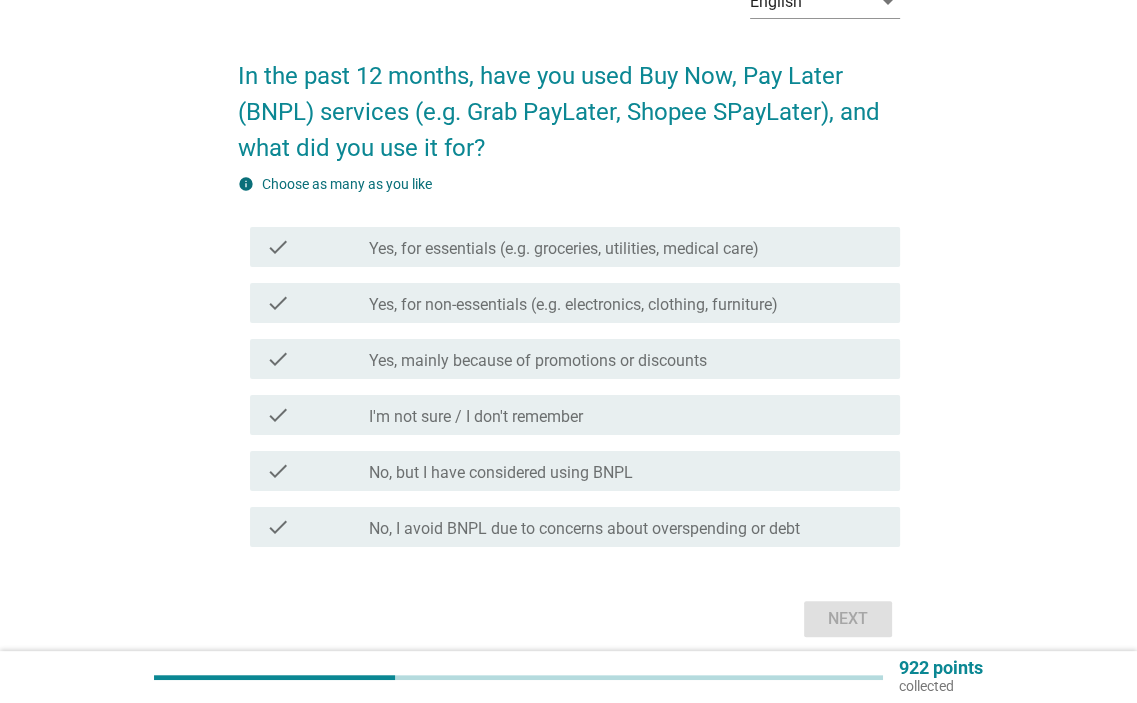 scroll, scrollTop: 0, scrollLeft: 0, axis: both 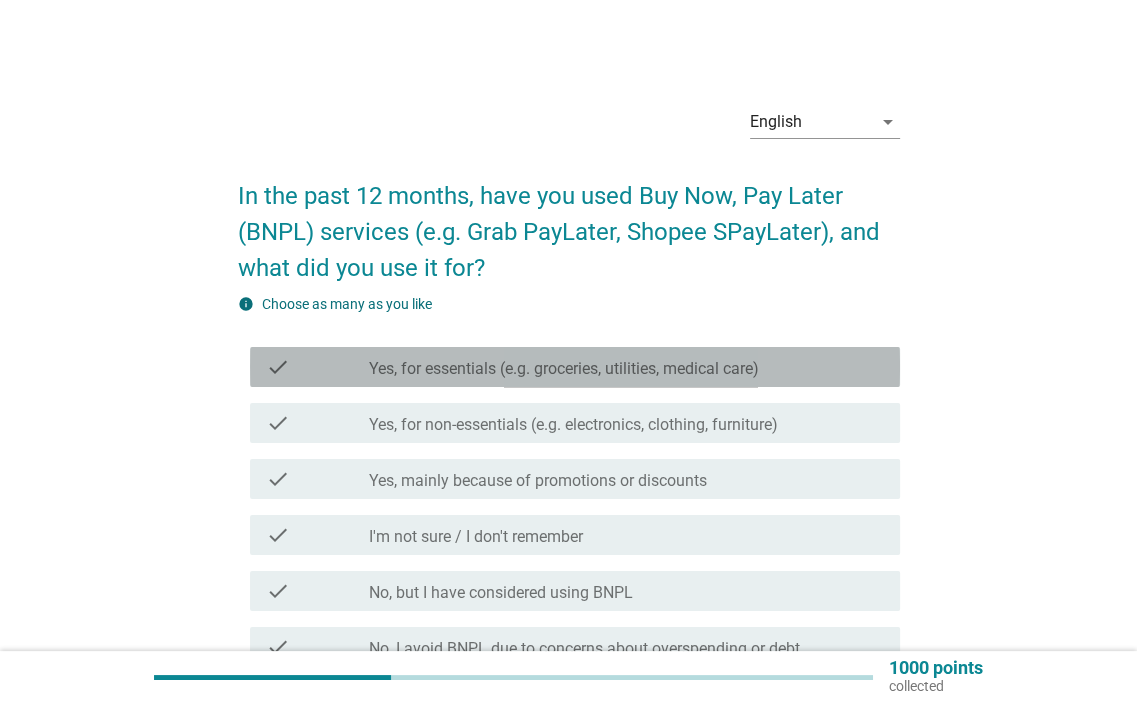 click on "Yes, for essentials (e.g. groceries, utilities, medical care)" at bounding box center (564, 369) 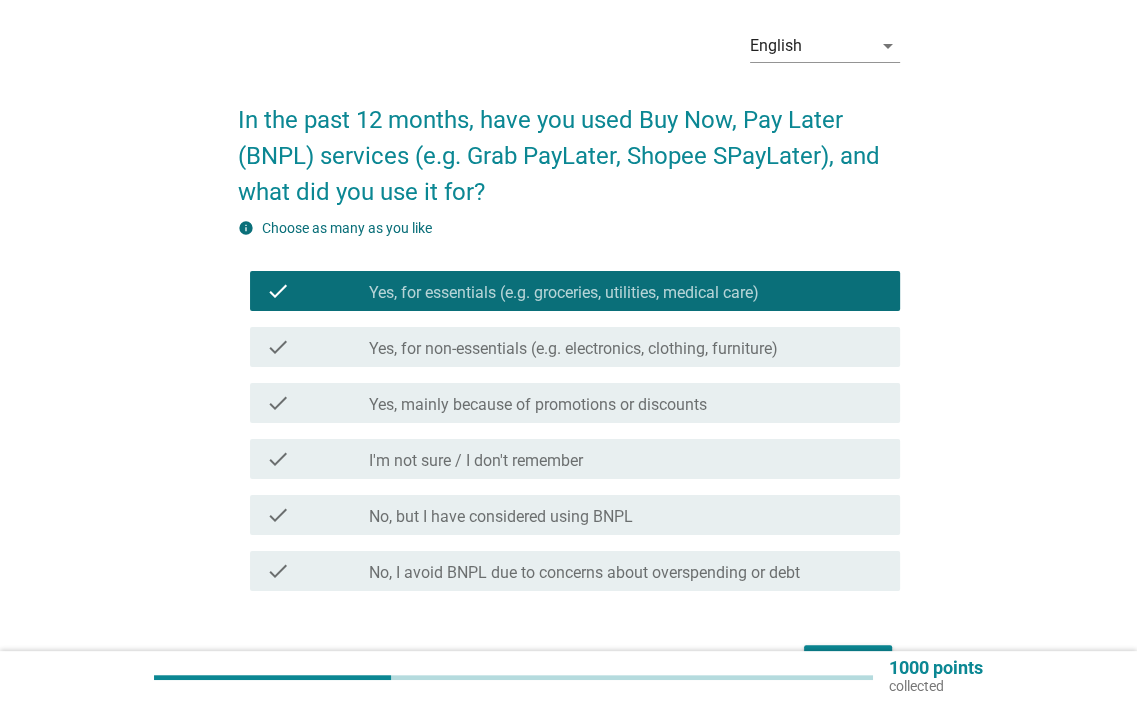 scroll, scrollTop: 200, scrollLeft: 0, axis: vertical 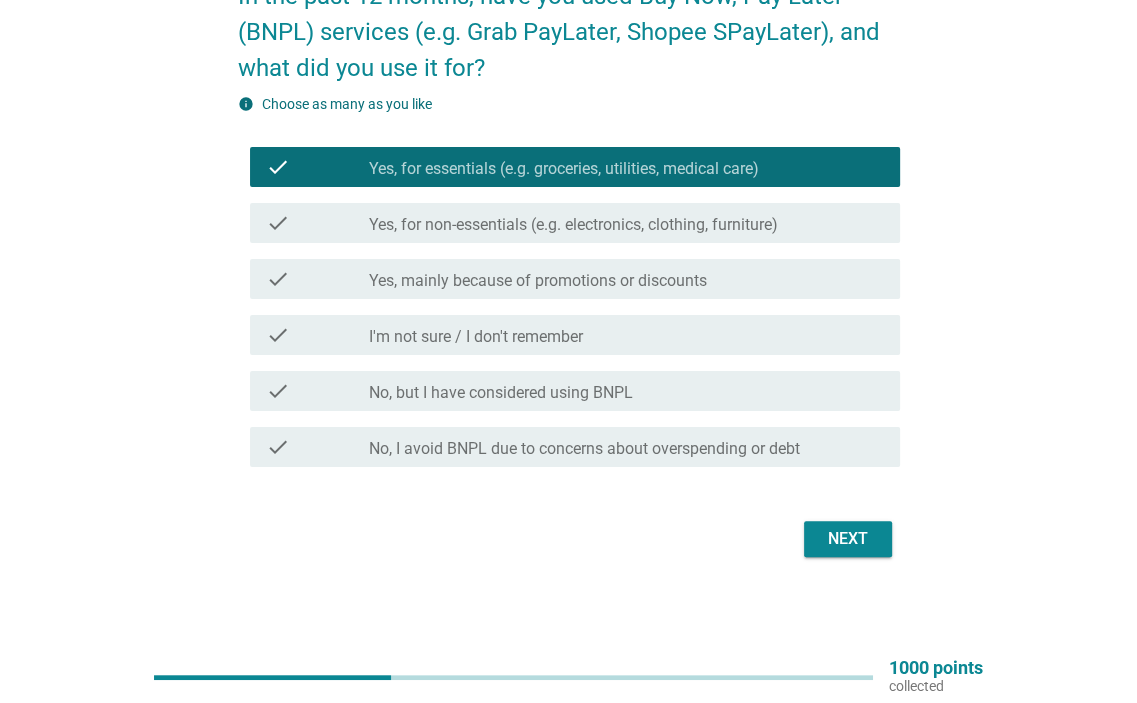click on "I'm not sure / I don't remember" at bounding box center (476, 337) 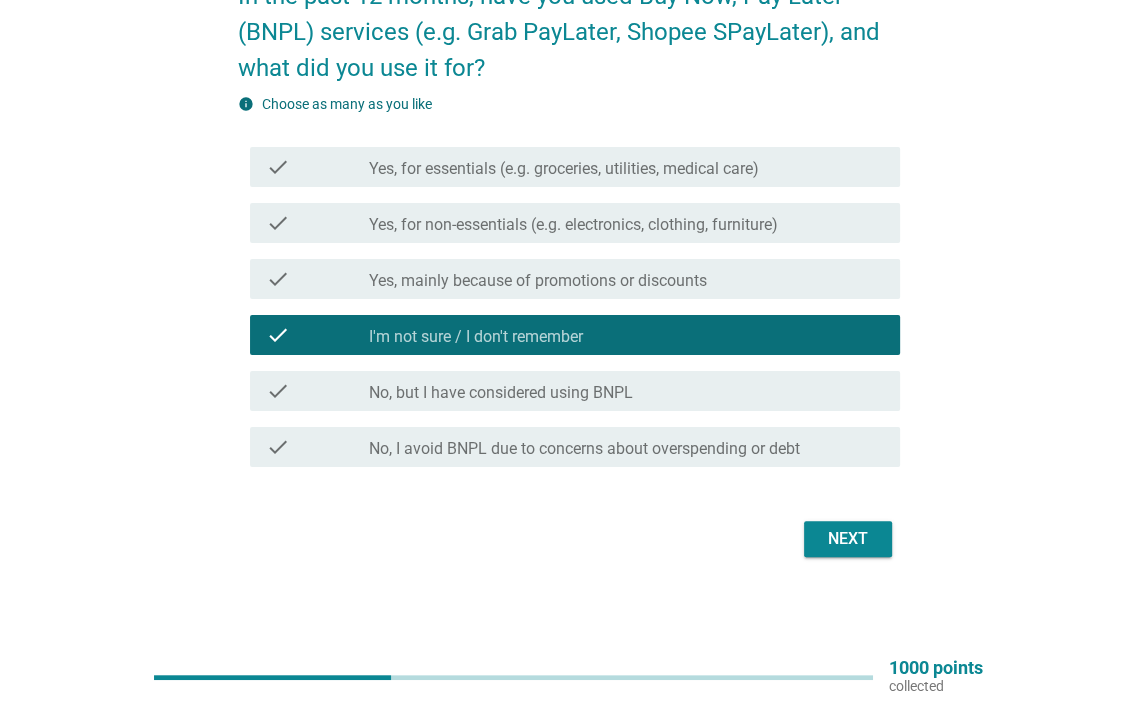 click on "Yes, mainly because of promotions or discounts" at bounding box center [538, 281] 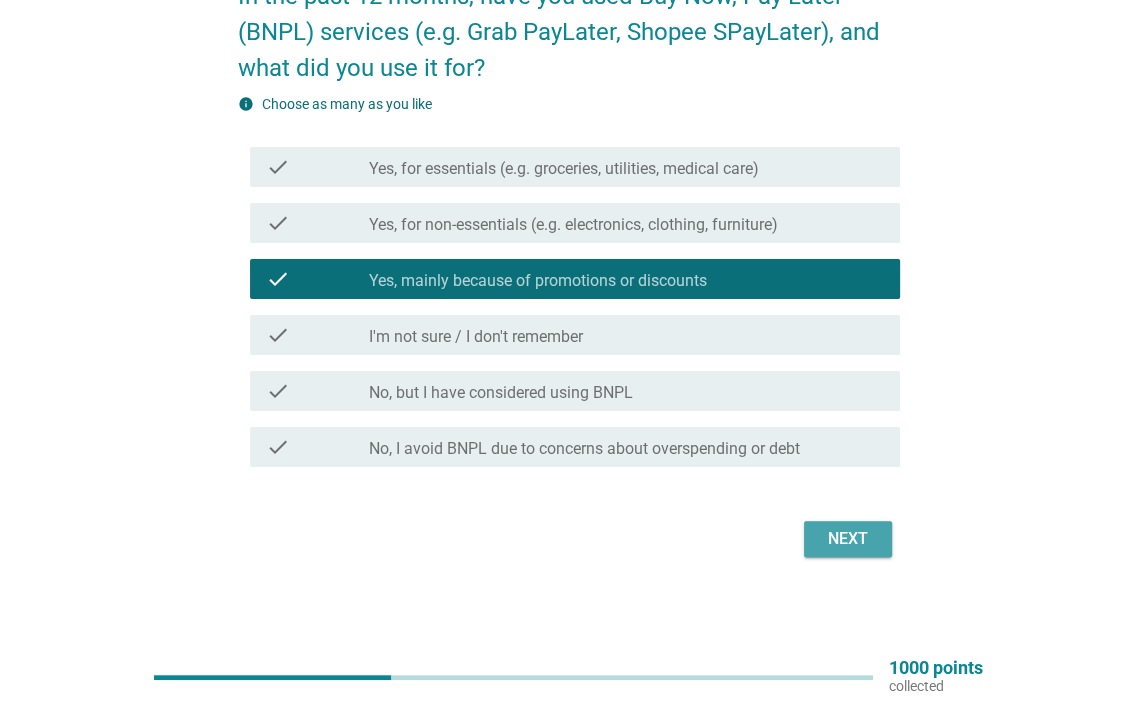 click on "Next" at bounding box center (848, 539) 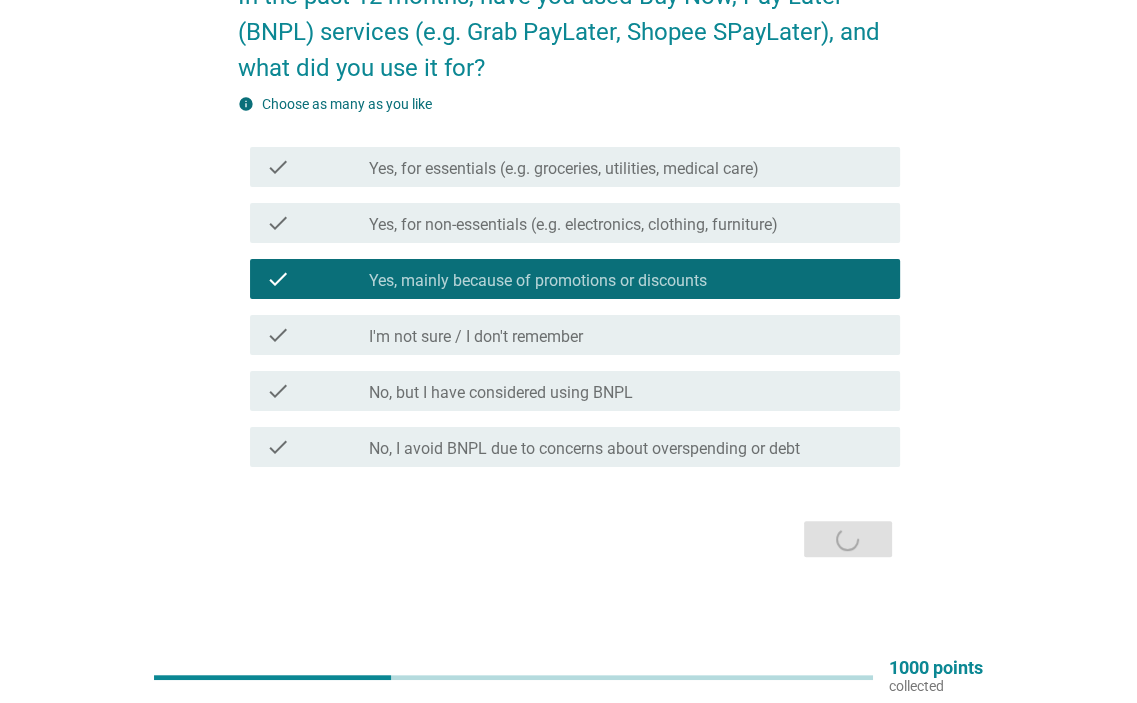 scroll, scrollTop: 0, scrollLeft: 0, axis: both 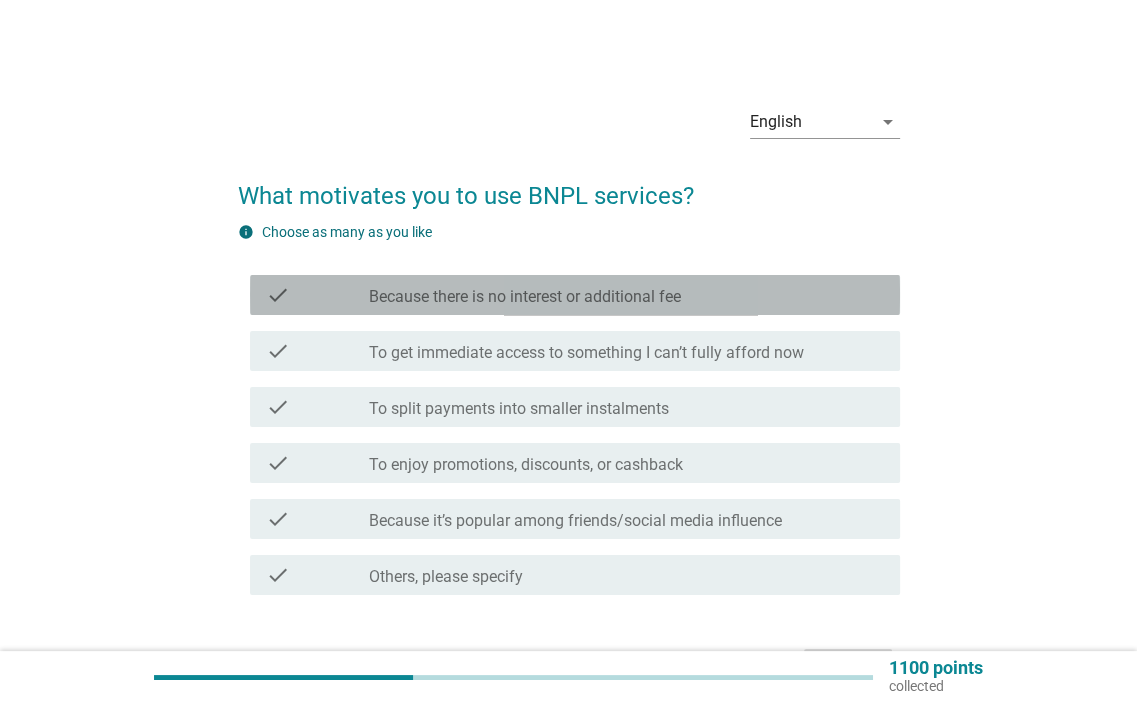 click on "Because there is no interest or additional fee" at bounding box center [525, 297] 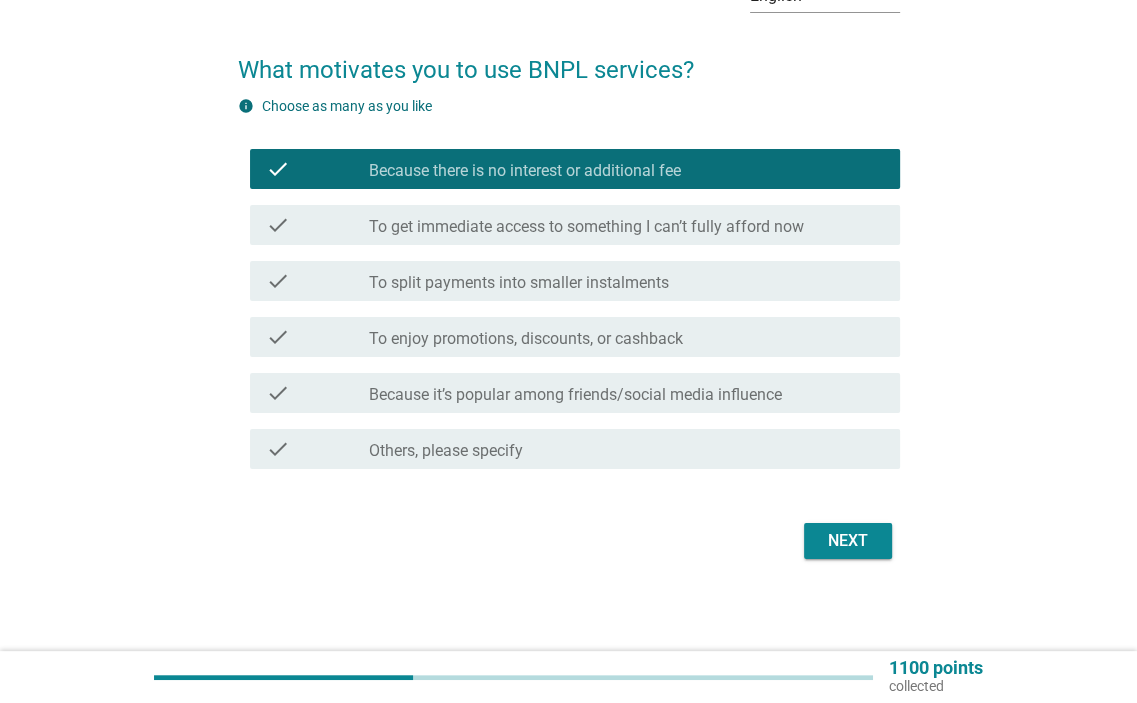 scroll, scrollTop: 129, scrollLeft: 0, axis: vertical 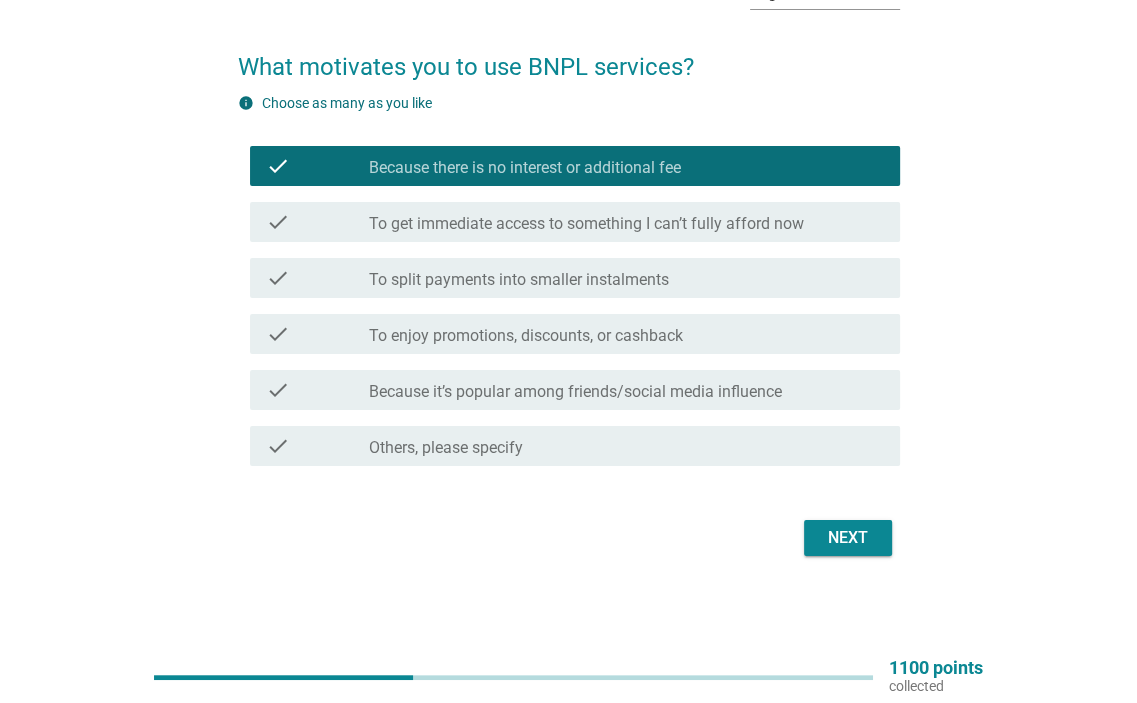 click on "To enjoy promotions, discounts, or cashback" at bounding box center (526, 336) 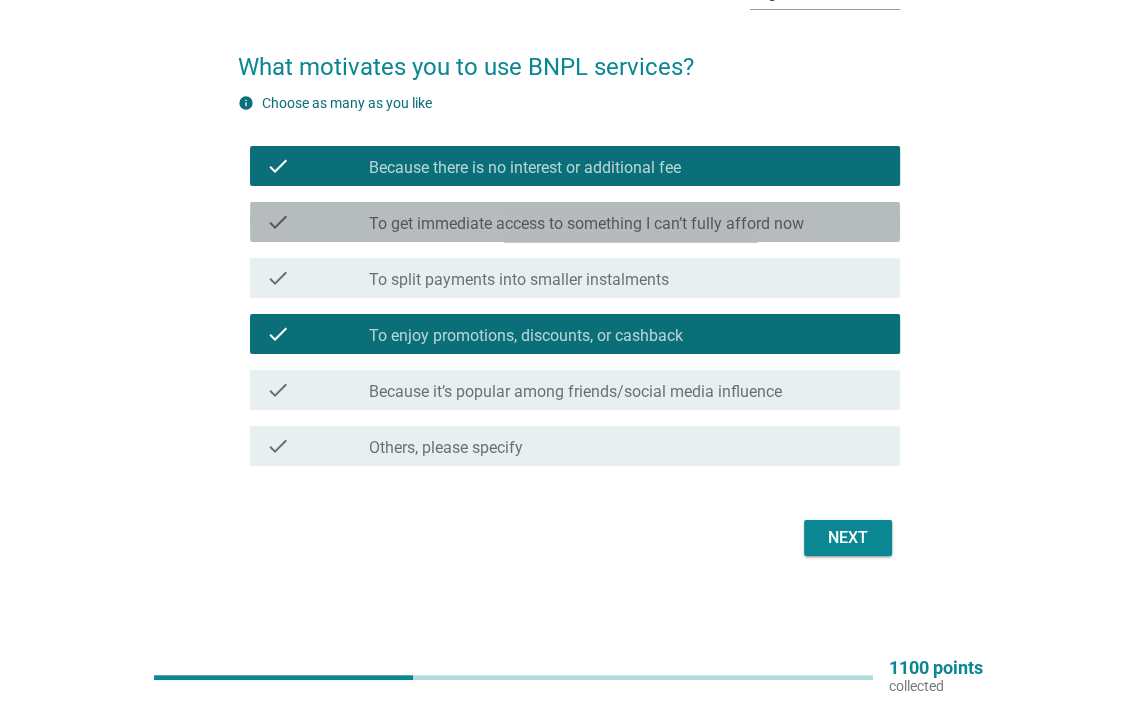 click on "To get immediate access to something I can’t fully afford now" at bounding box center [586, 224] 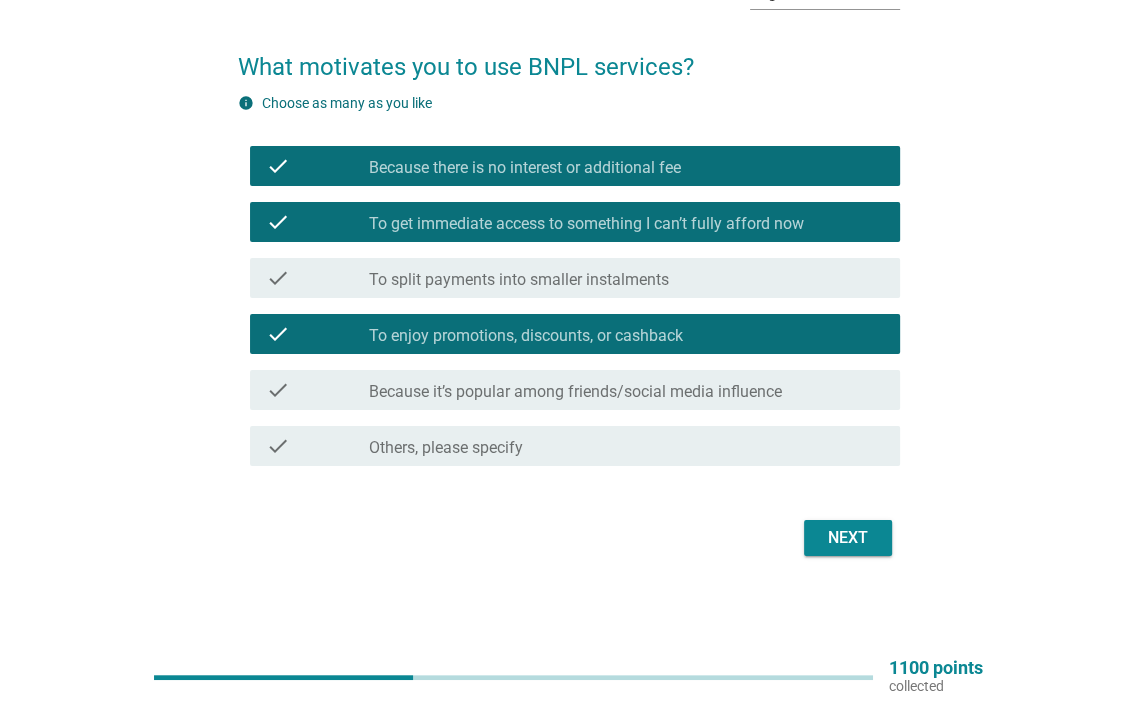 click on "Next" at bounding box center [848, 538] 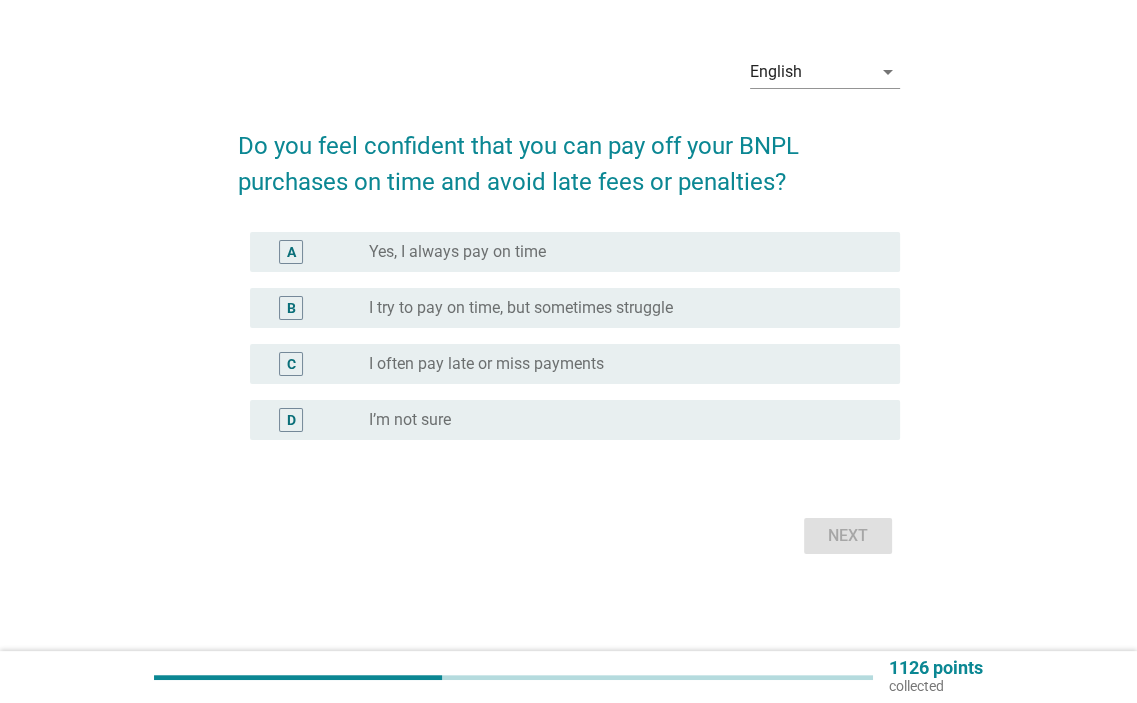 scroll, scrollTop: 0, scrollLeft: 0, axis: both 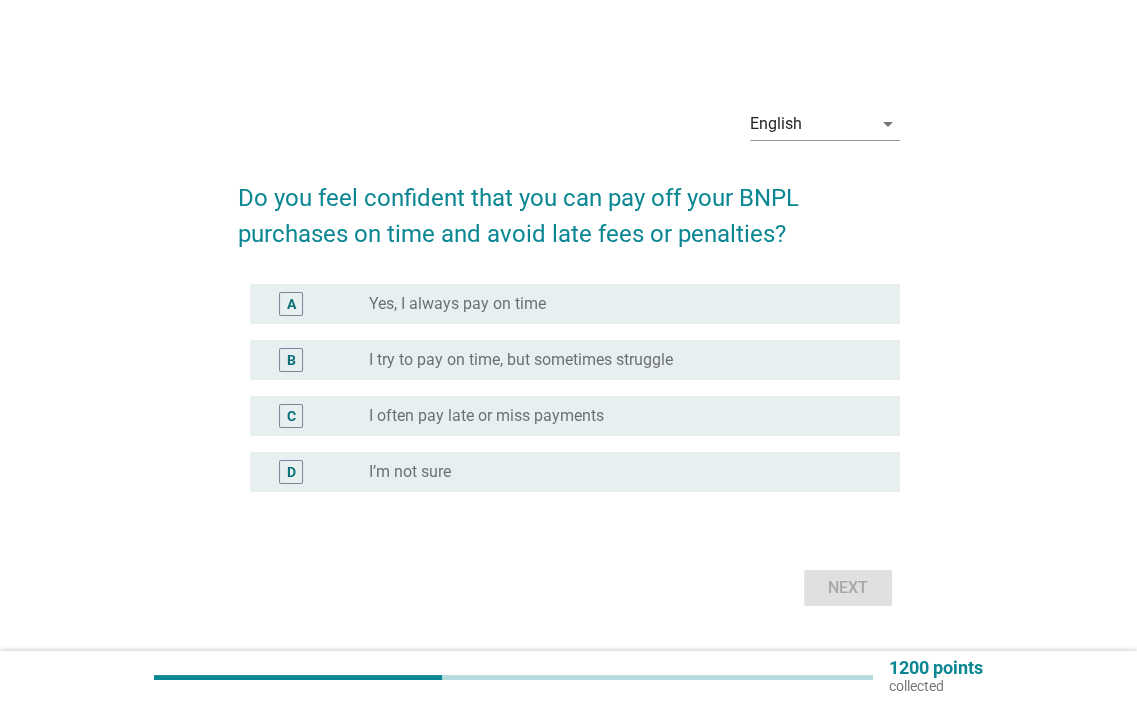 click on "B     radio_button_unchecked I try to pay on time, but sometimes struggle" at bounding box center (575, 360) 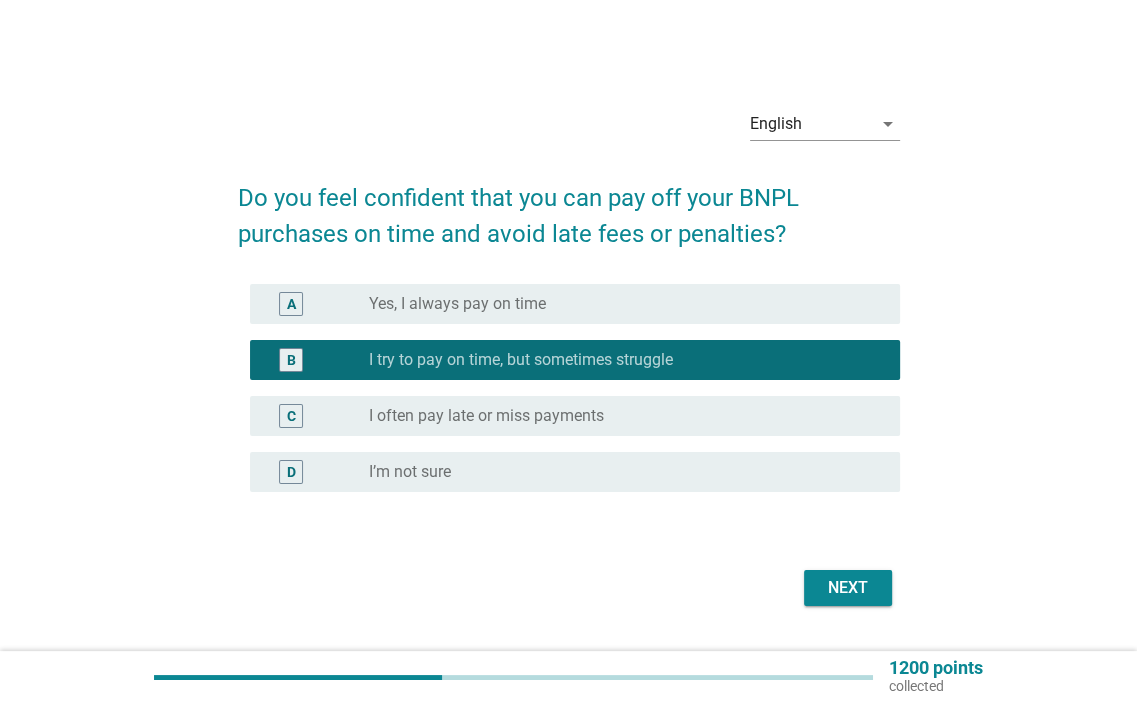 click on "I often pay late or miss payments" at bounding box center [486, 416] 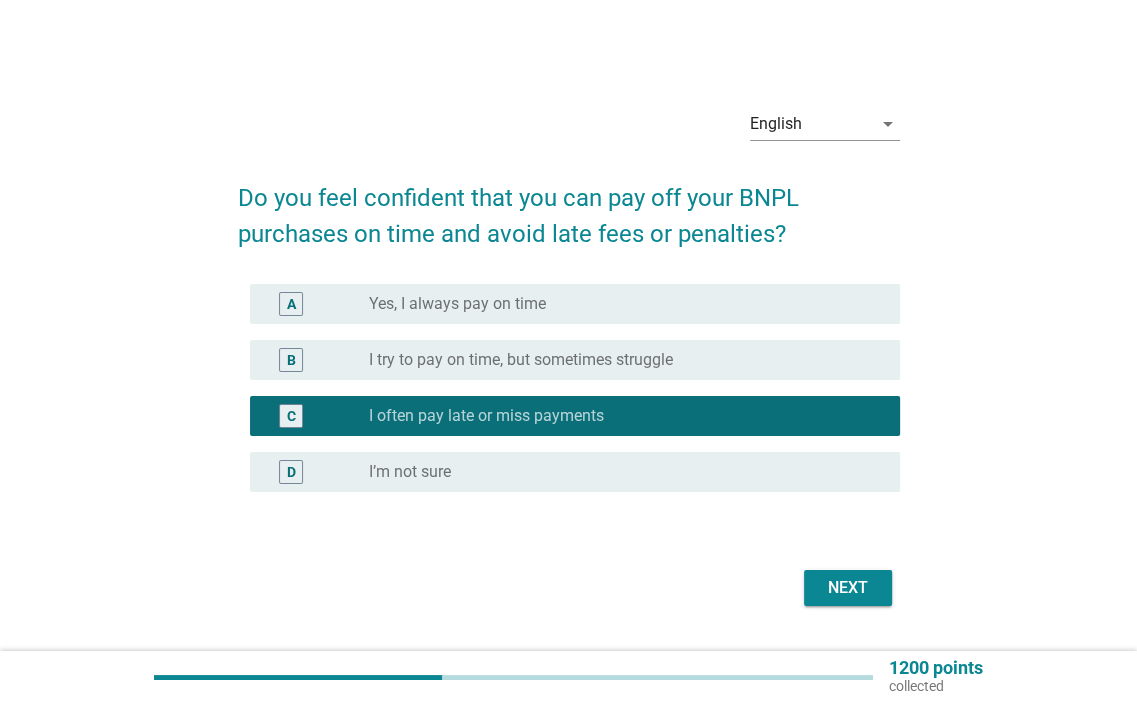 click on "Yes, I always pay on time" at bounding box center [457, 304] 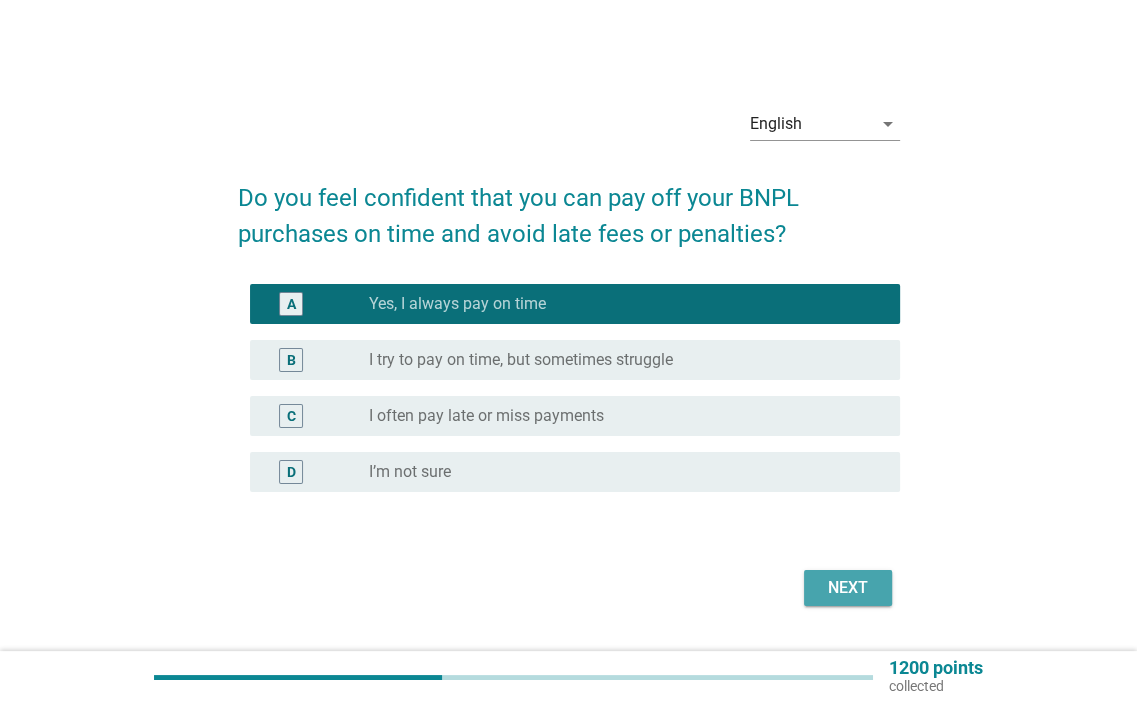 click on "Next" at bounding box center (848, 588) 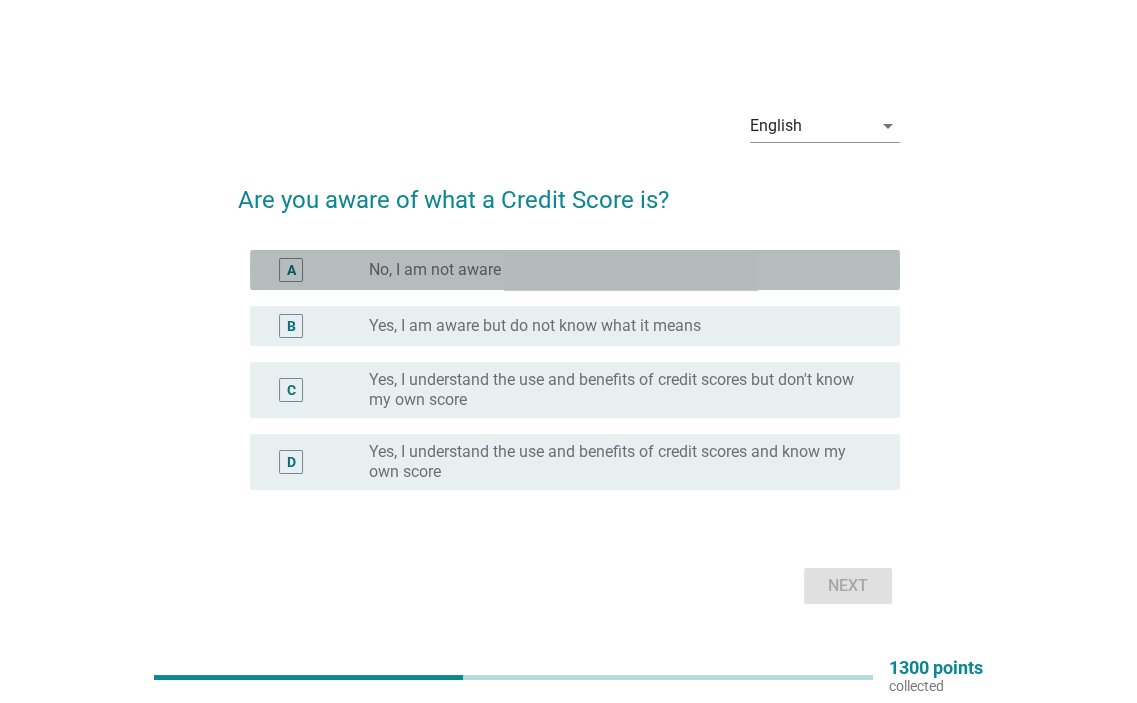click on "No, I am not aware" at bounding box center [435, 270] 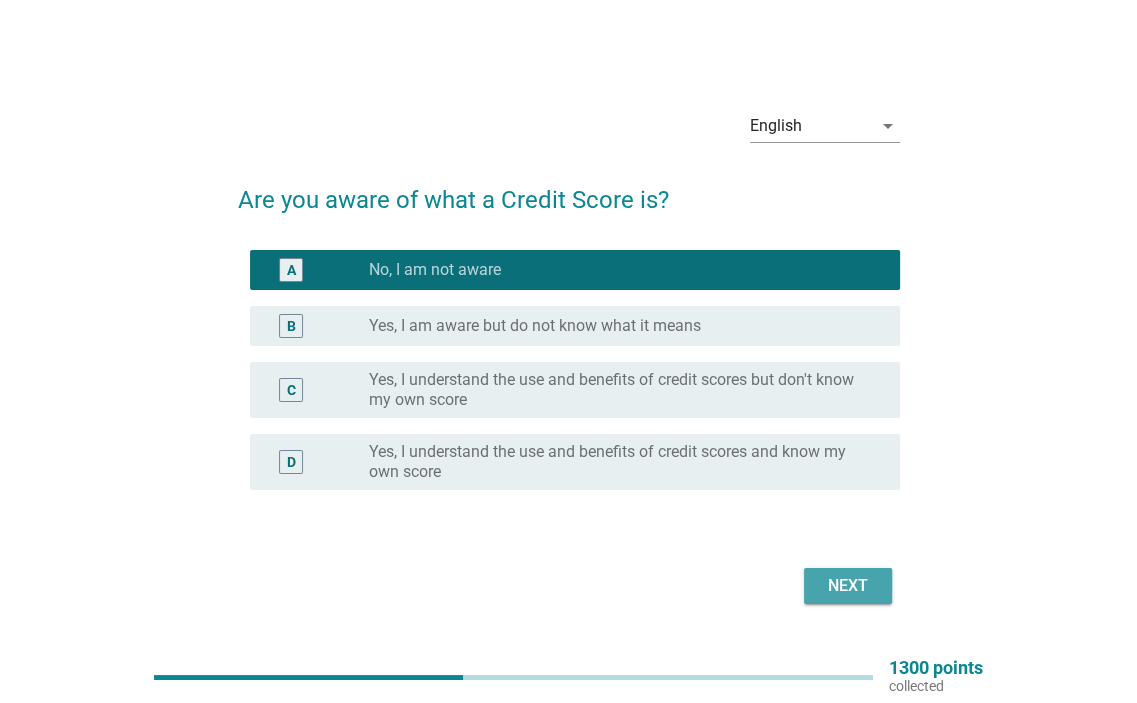 click on "Next" at bounding box center [848, 586] 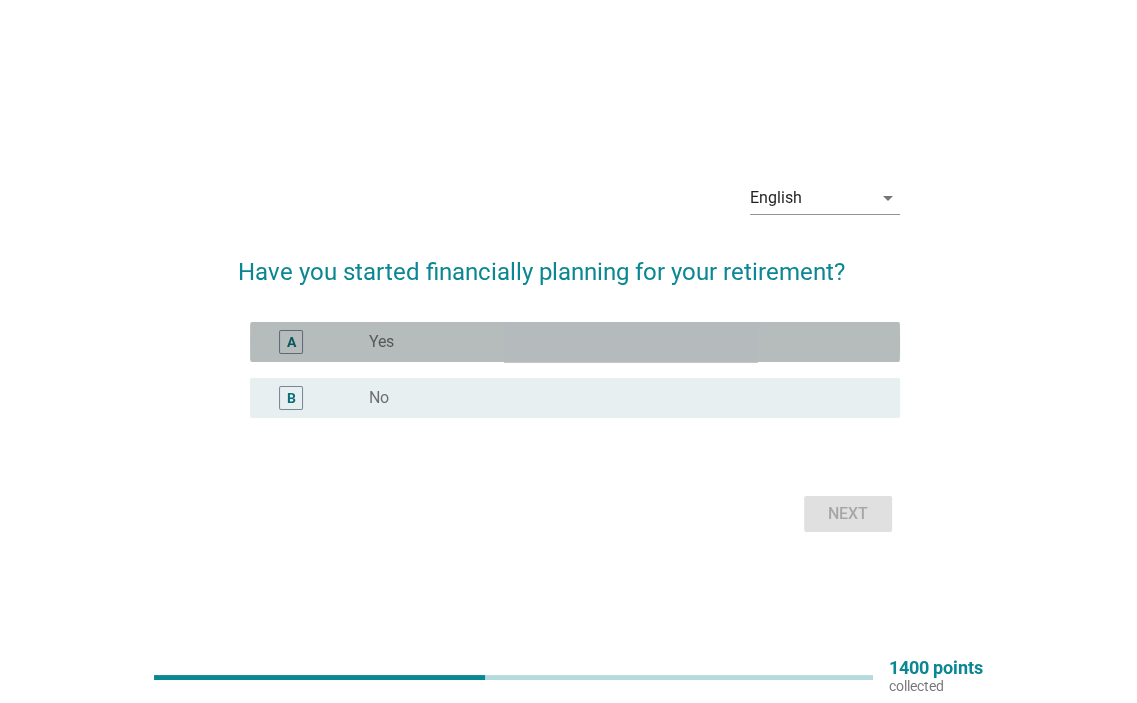 click on "radio_button_unchecked Yes" at bounding box center (618, 342) 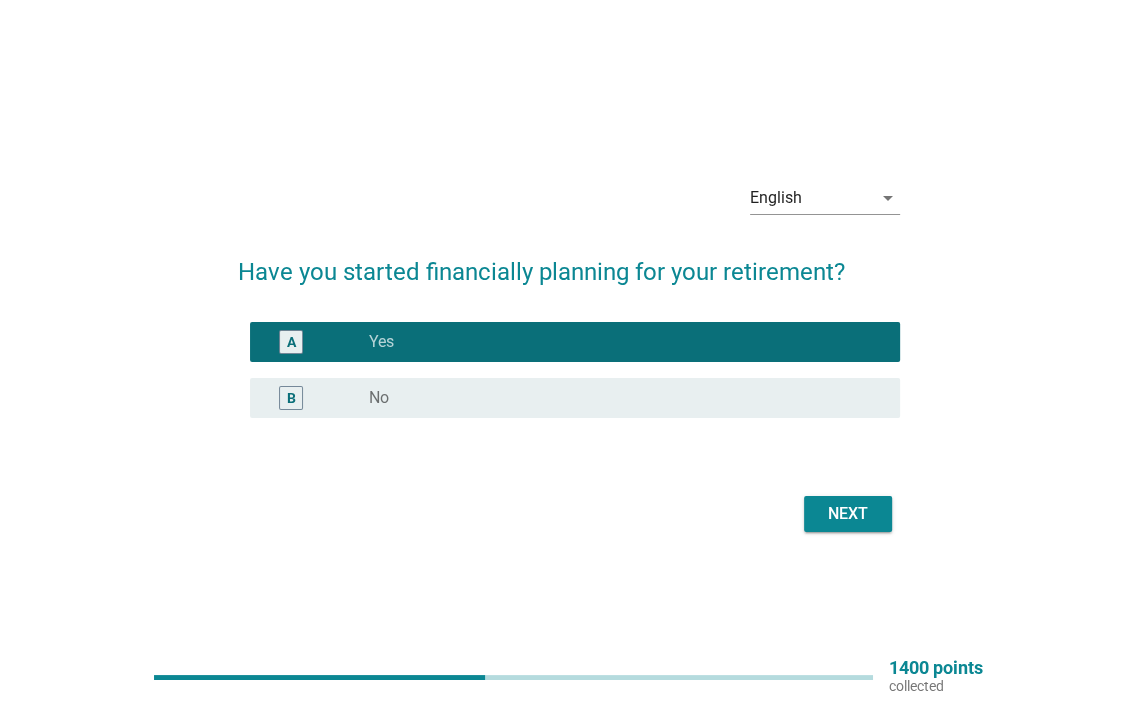 click on "Next" at bounding box center [848, 514] 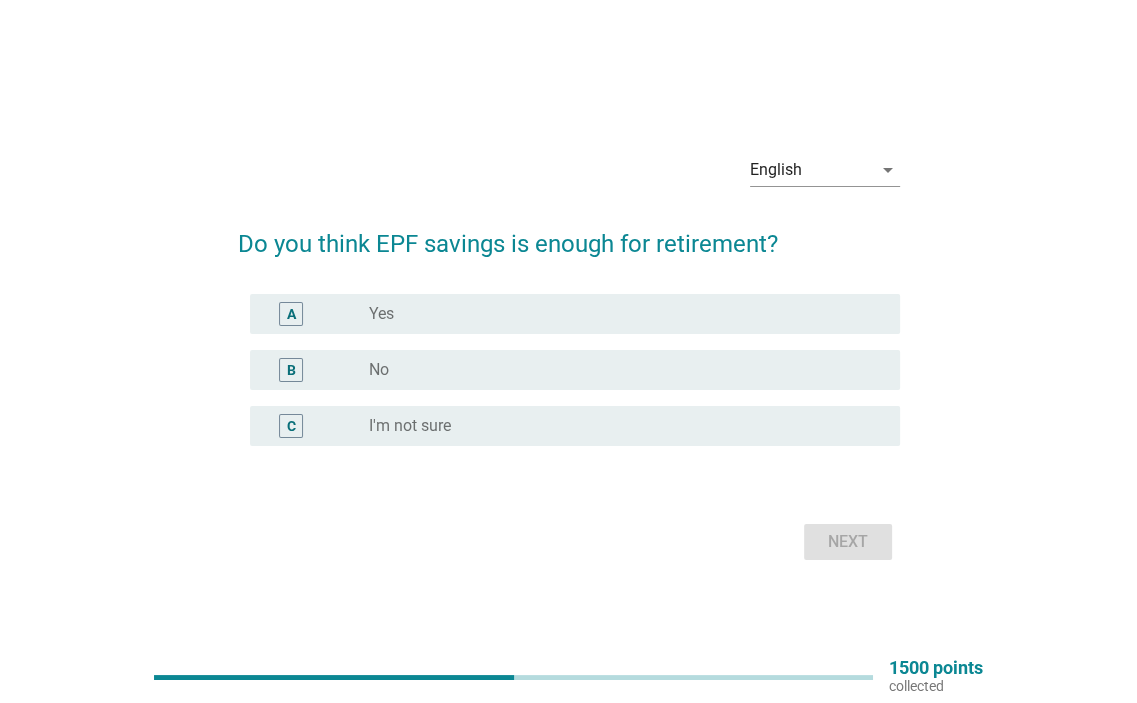 click on "I'm not sure" at bounding box center [410, 426] 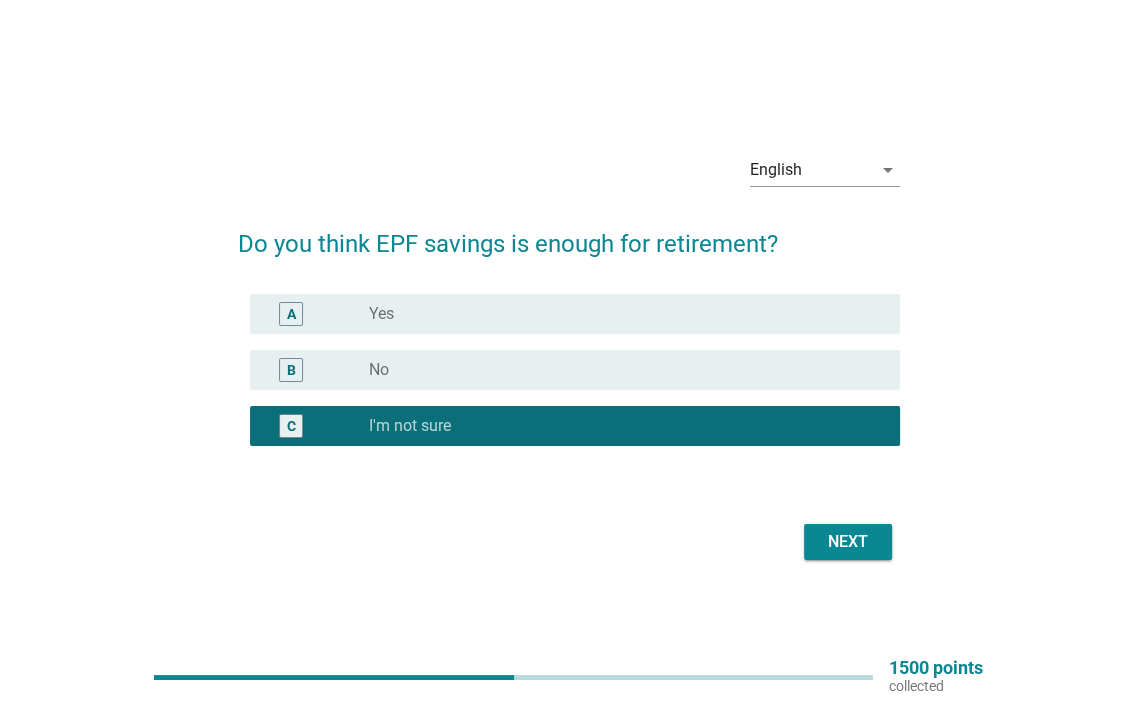 click on "Next" at bounding box center [848, 542] 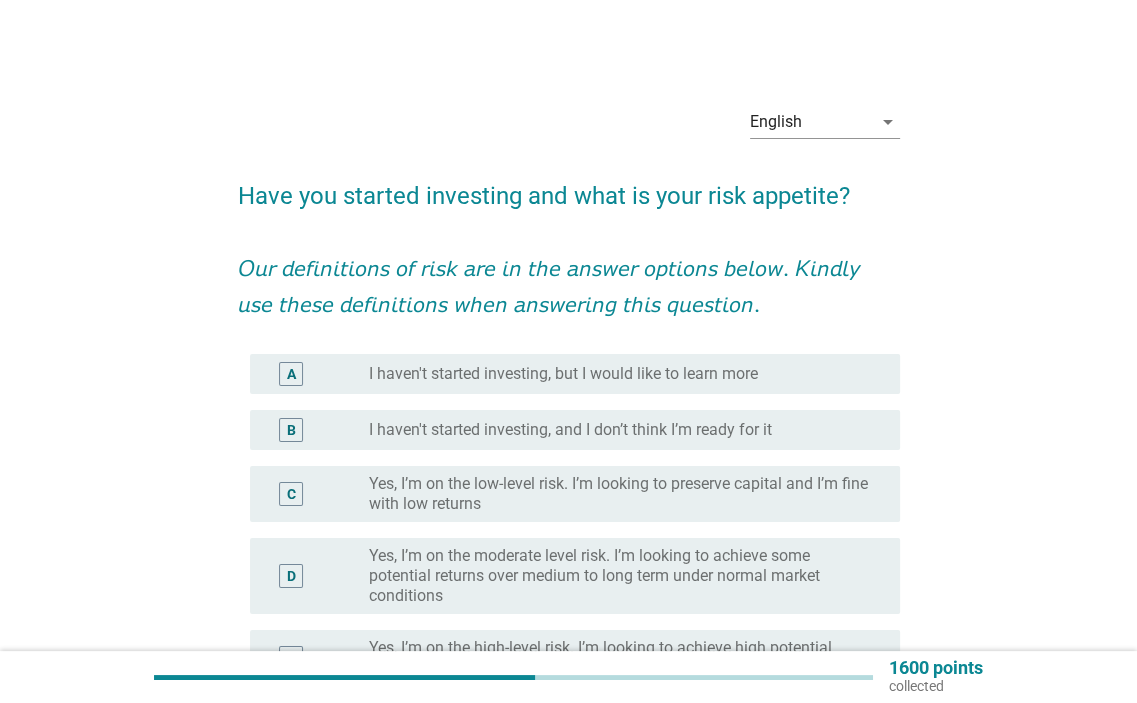 click on "A     radio_button_unchecked I haven't started investing, but I would like to learn more" at bounding box center (575, 374) 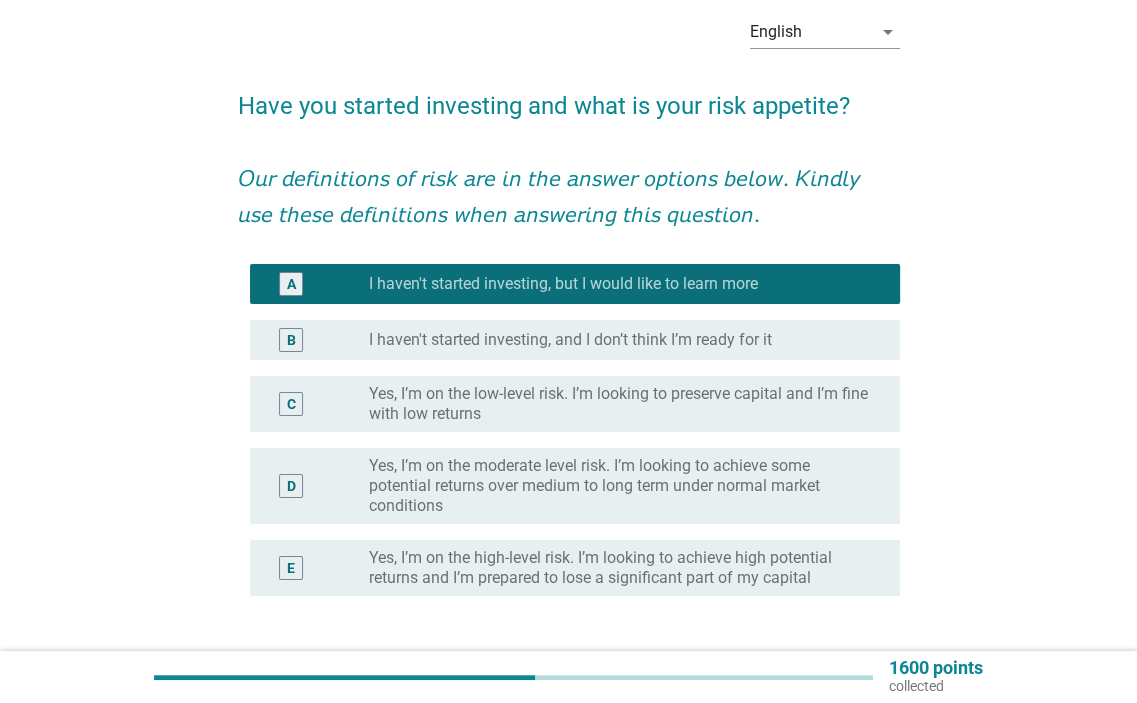 scroll, scrollTop: 244, scrollLeft: 0, axis: vertical 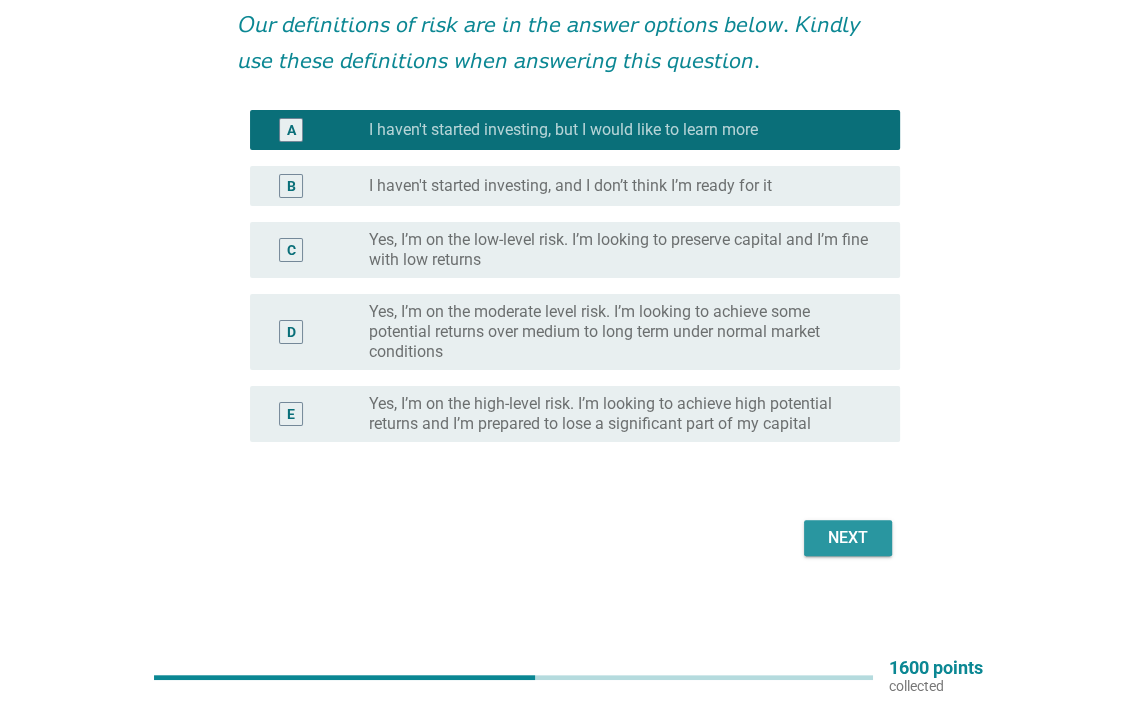 click on "Next" at bounding box center (848, 538) 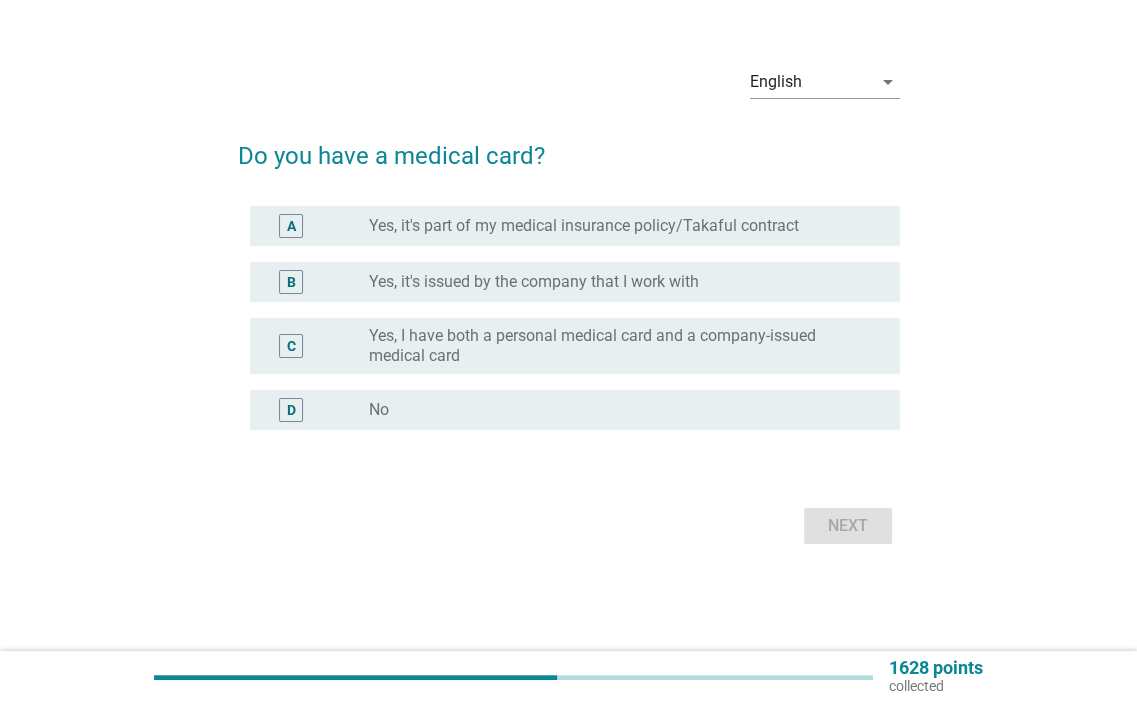 scroll, scrollTop: 0, scrollLeft: 0, axis: both 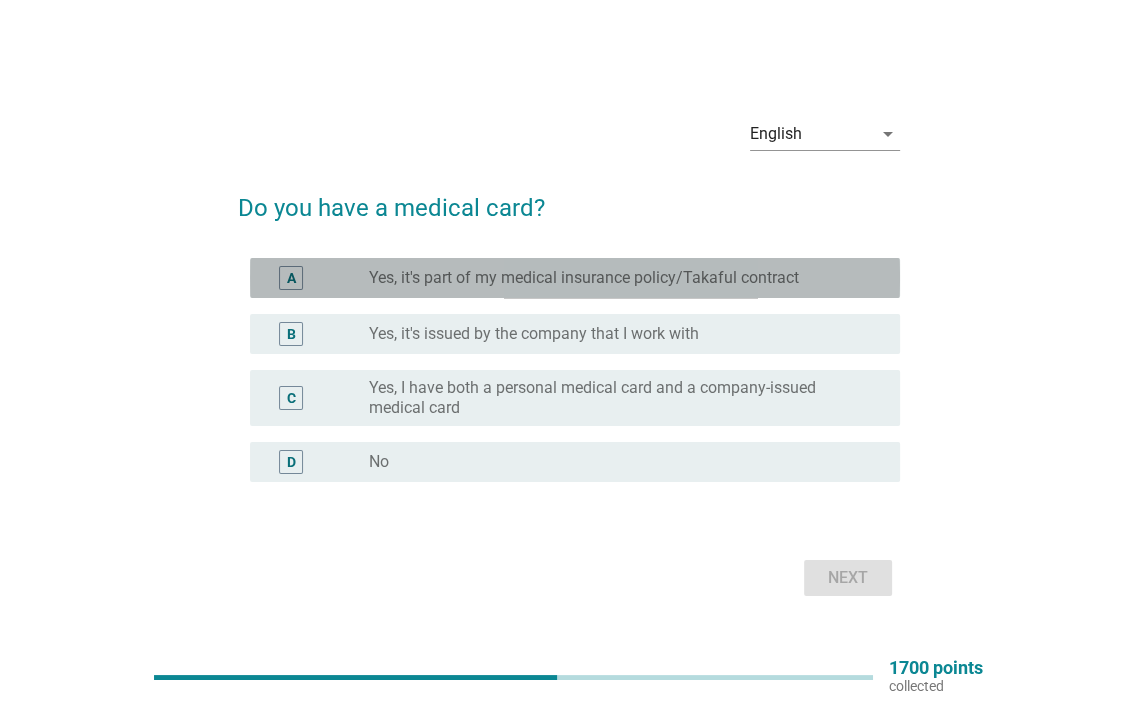 click on "A     radio_button_unchecked Yes, it's part of my medical insurance policy/Takaful contract" at bounding box center [575, 278] 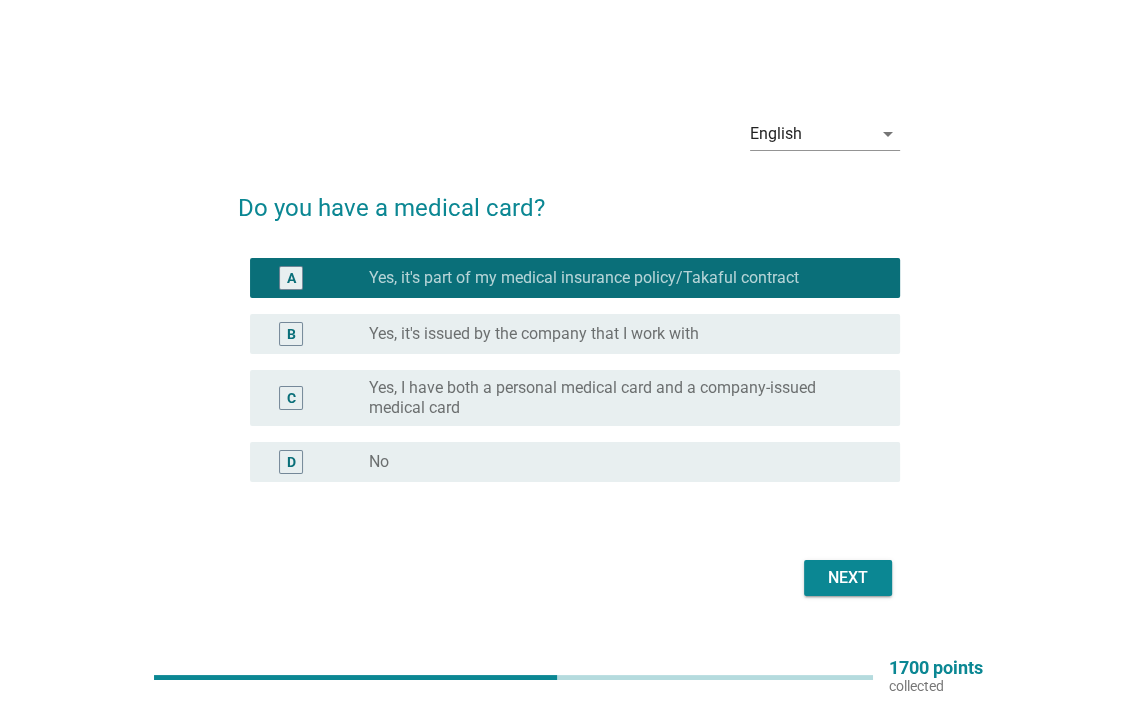 click on "Next" at bounding box center (848, 578) 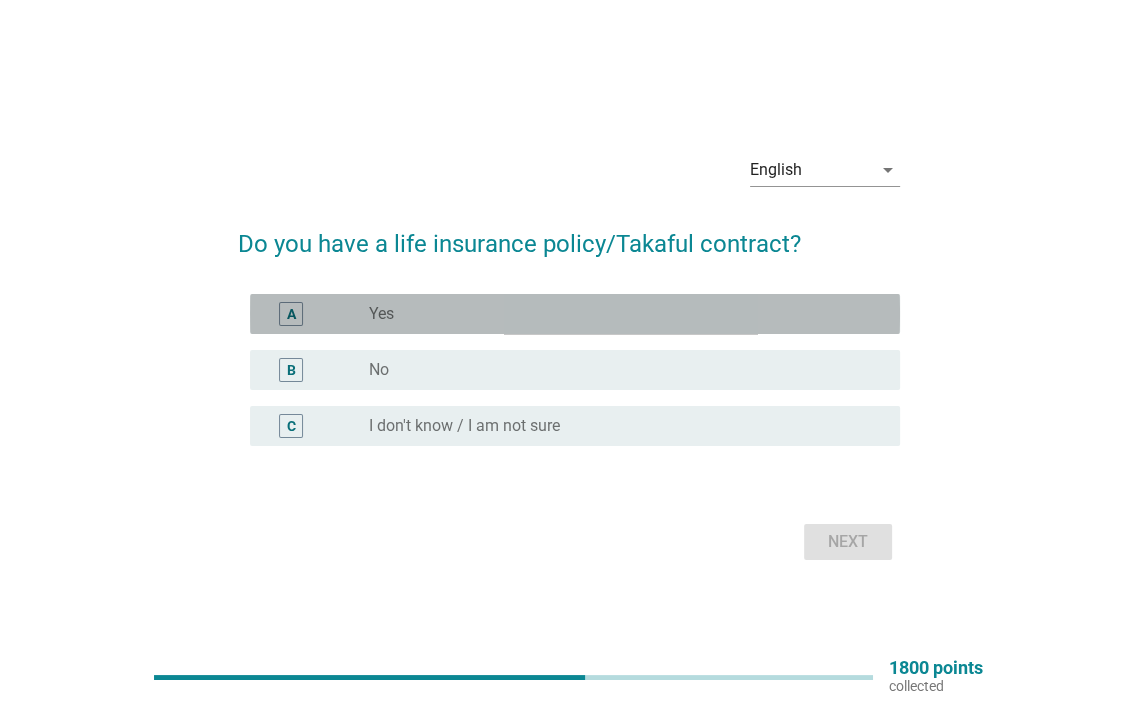 click on "radio_button_unchecked Yes" at bounding box center (618, 314) 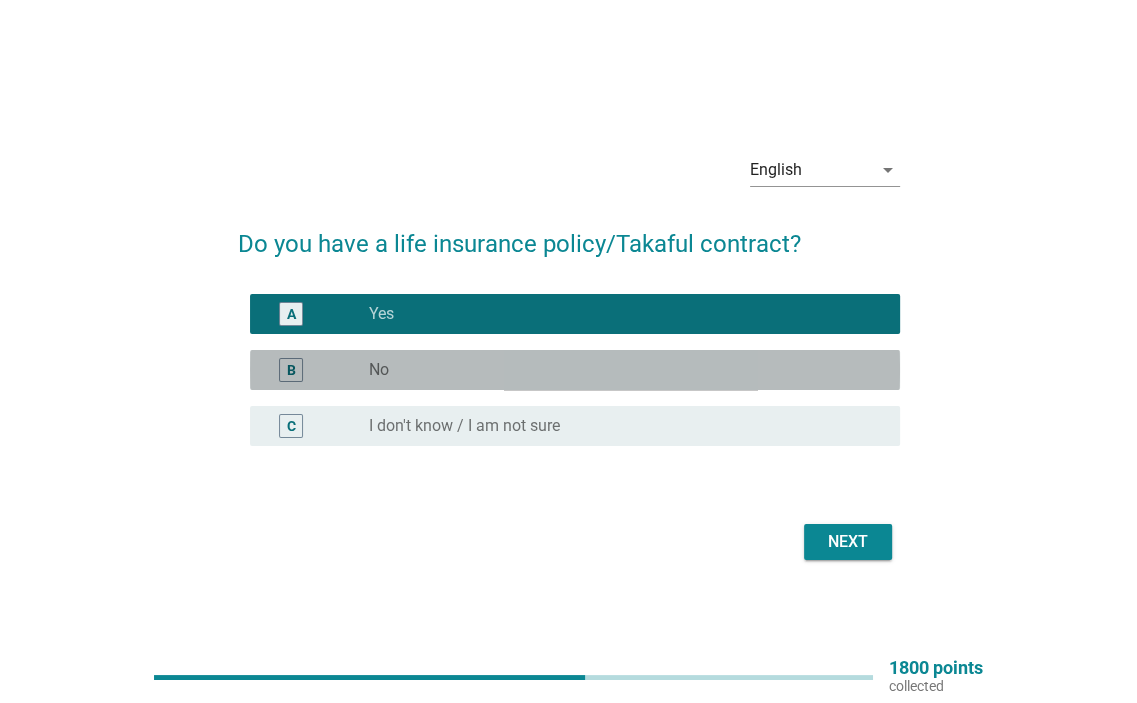 click on "B     radio_button_unchecked No" at bounding box center [575, 370] 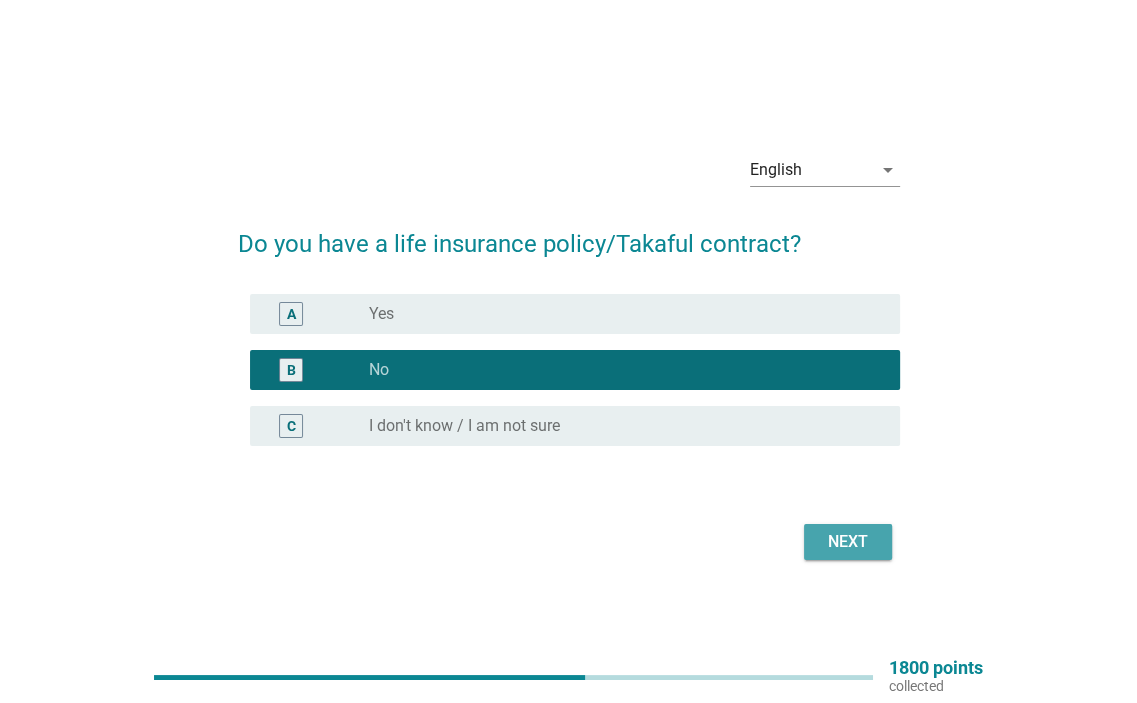 click on "Next" at bounding box center (848, 542) 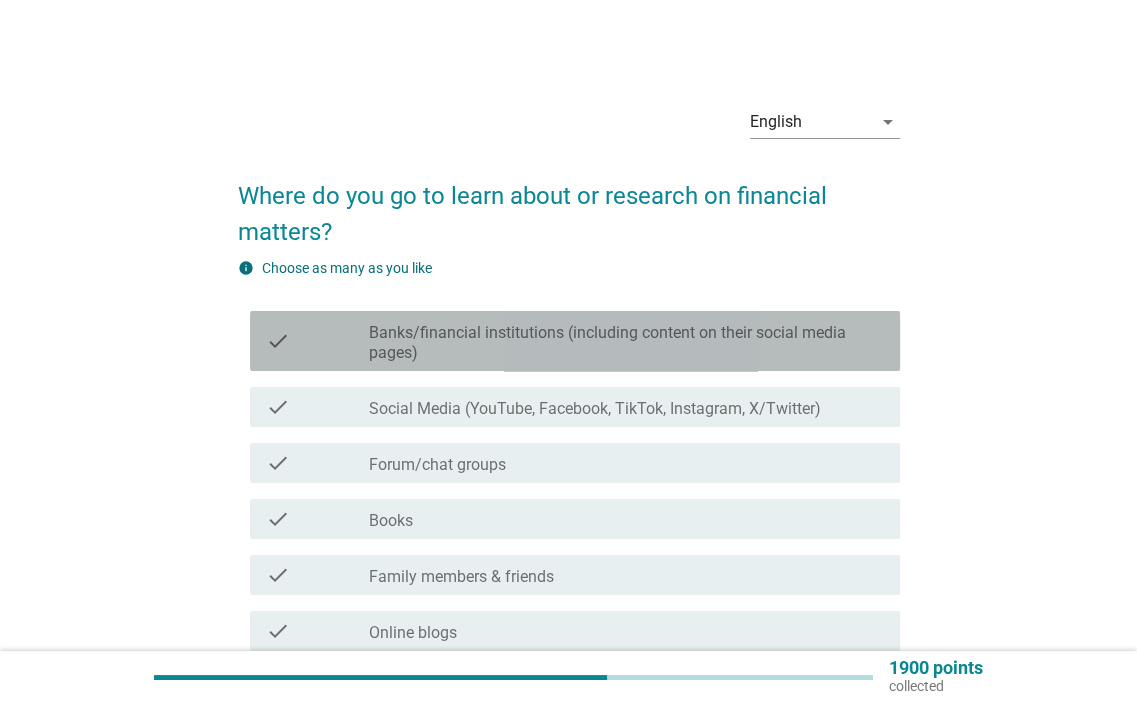 click on "Banks/financial institutions (including content on their social media pages)" at bounding box center (626, 343) 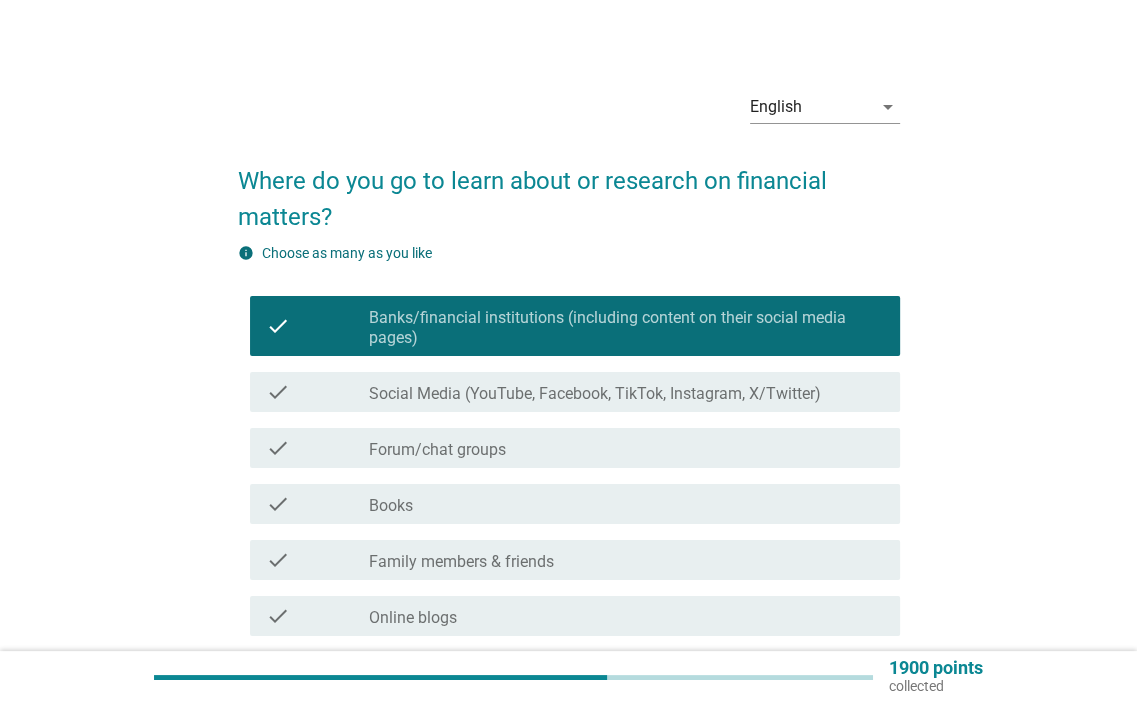 scroll, scrollTop: 300, scrollLeft: 0, axis: vertical 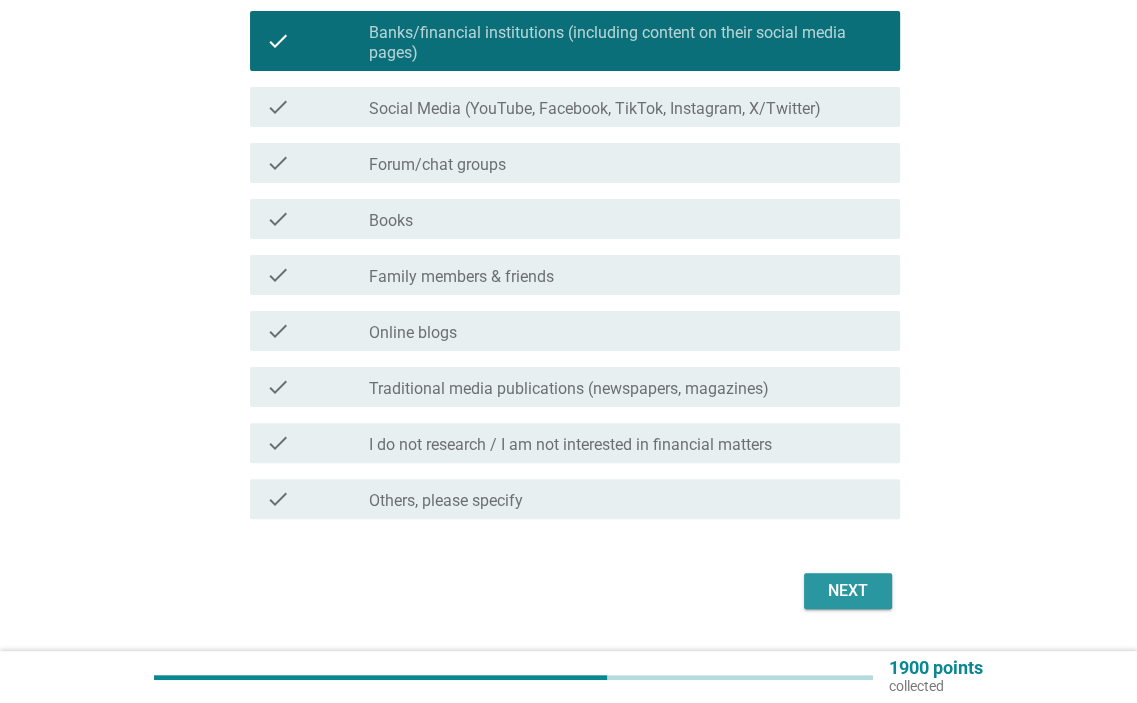 click on "Next" at bounding box center (848, 591) 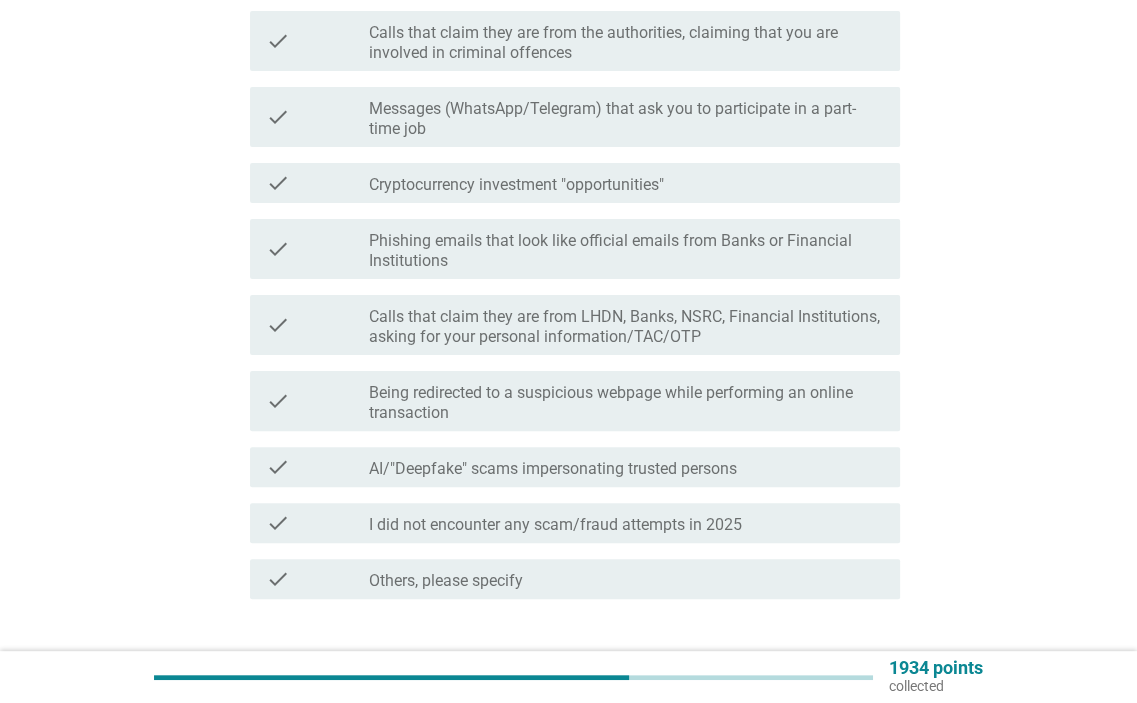 scroll, scrollTop: 0, scrollLeft: 0, axis: both 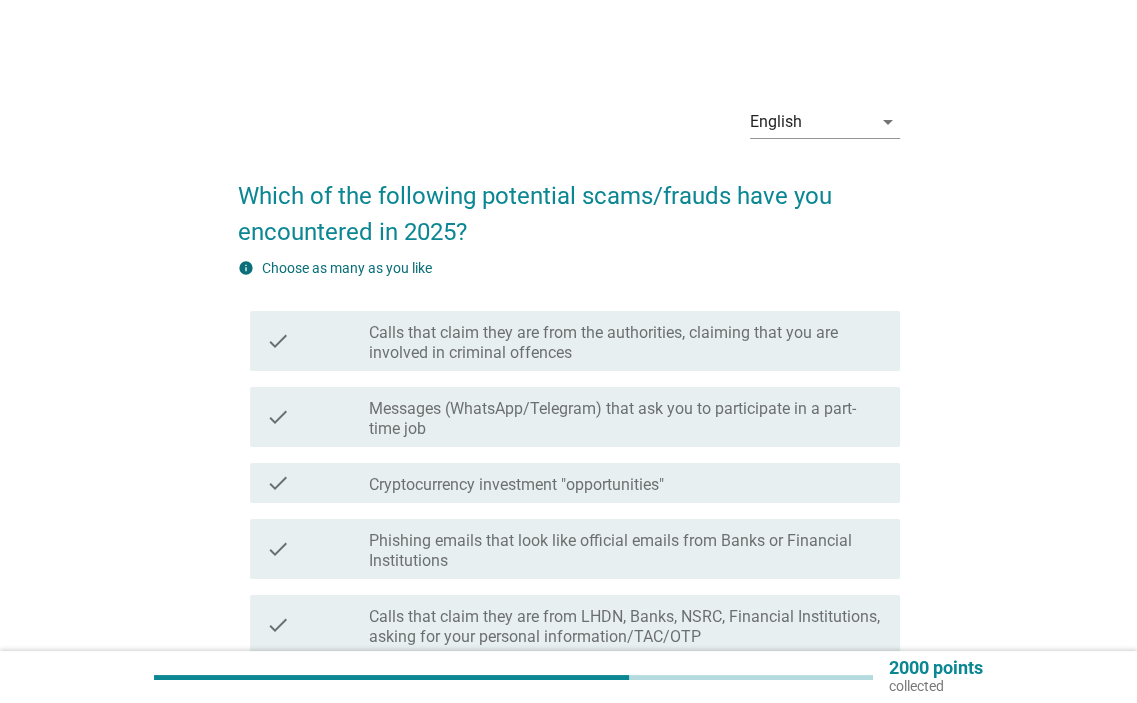 click on "Messages (WhatsApp/Telegram) that ask you to participate in a part-time job" at bounding box center [626, 419] 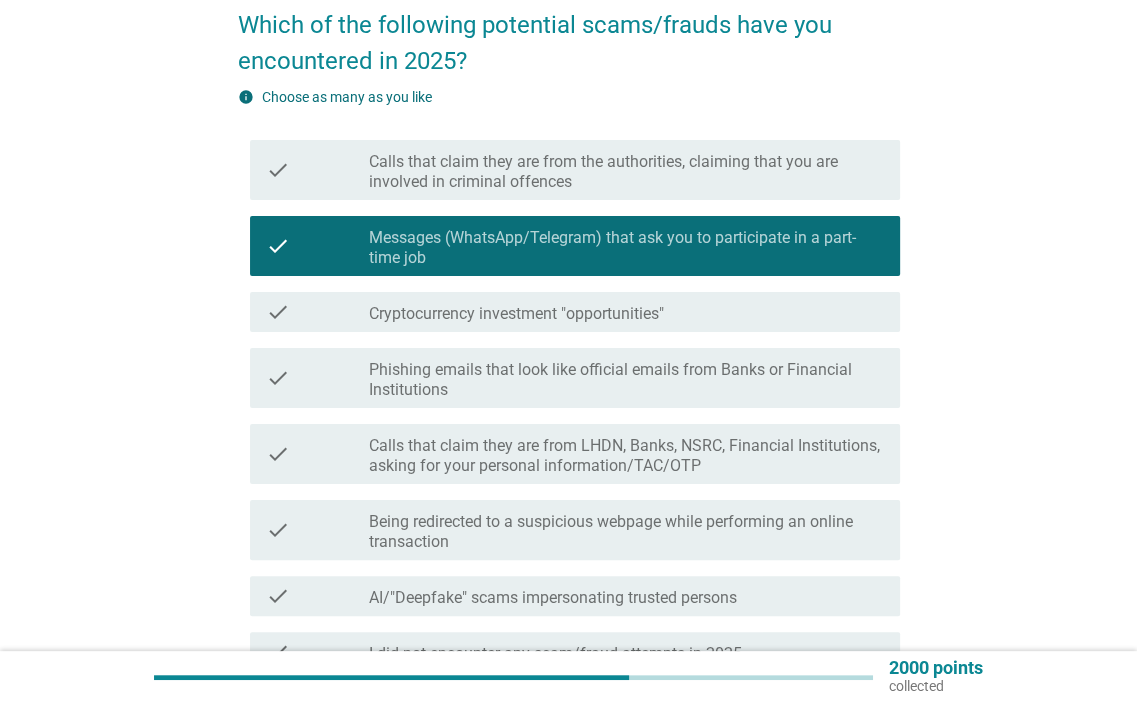scroll, scrollTop: 400, scrollLeft: 0, axis: vertical 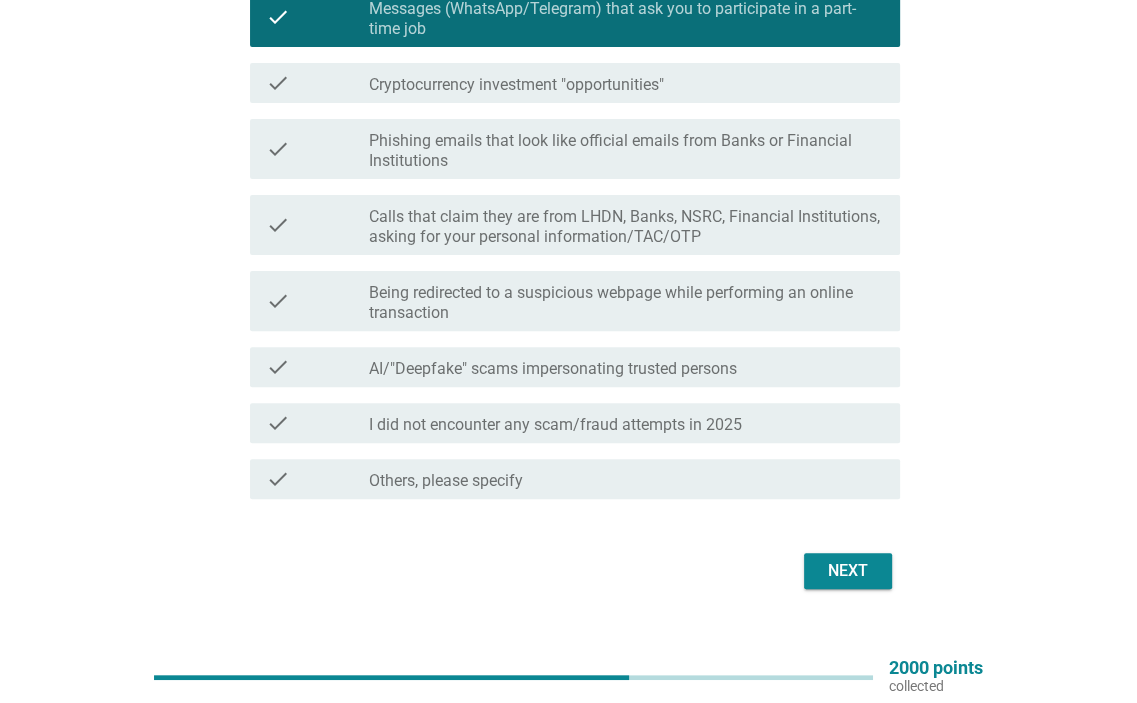 click on "Next" at bounding box center (848, 571) 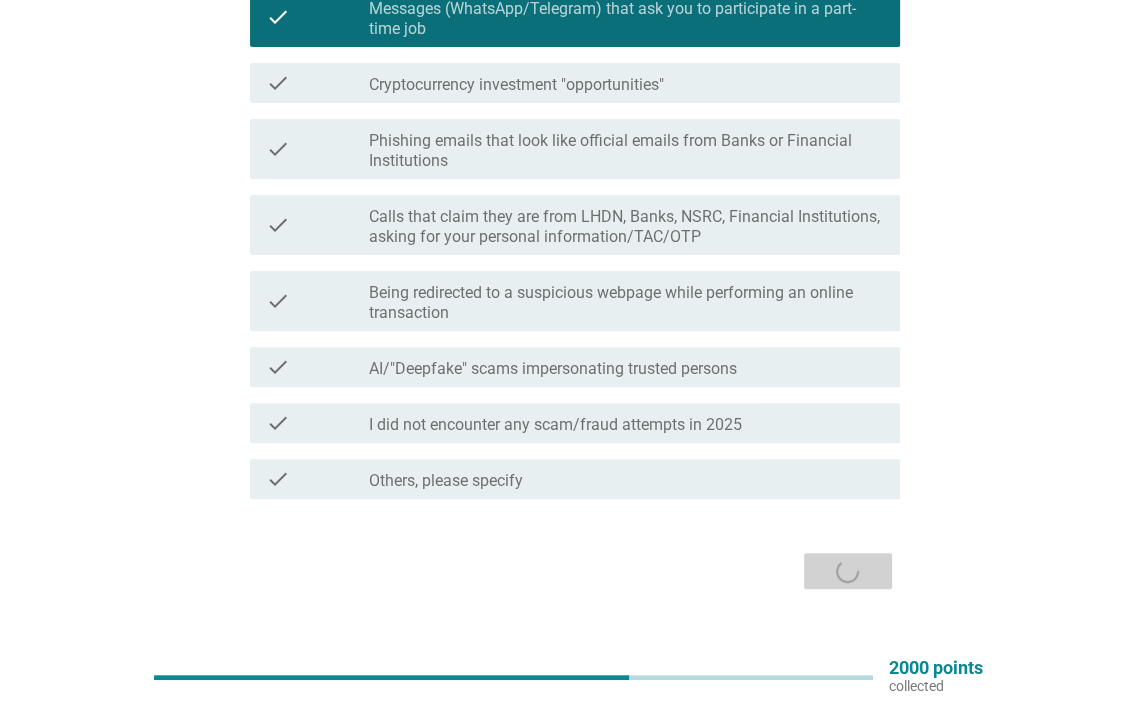 scroll, scrollTop: 0, scrollLeft: 0, axis: both 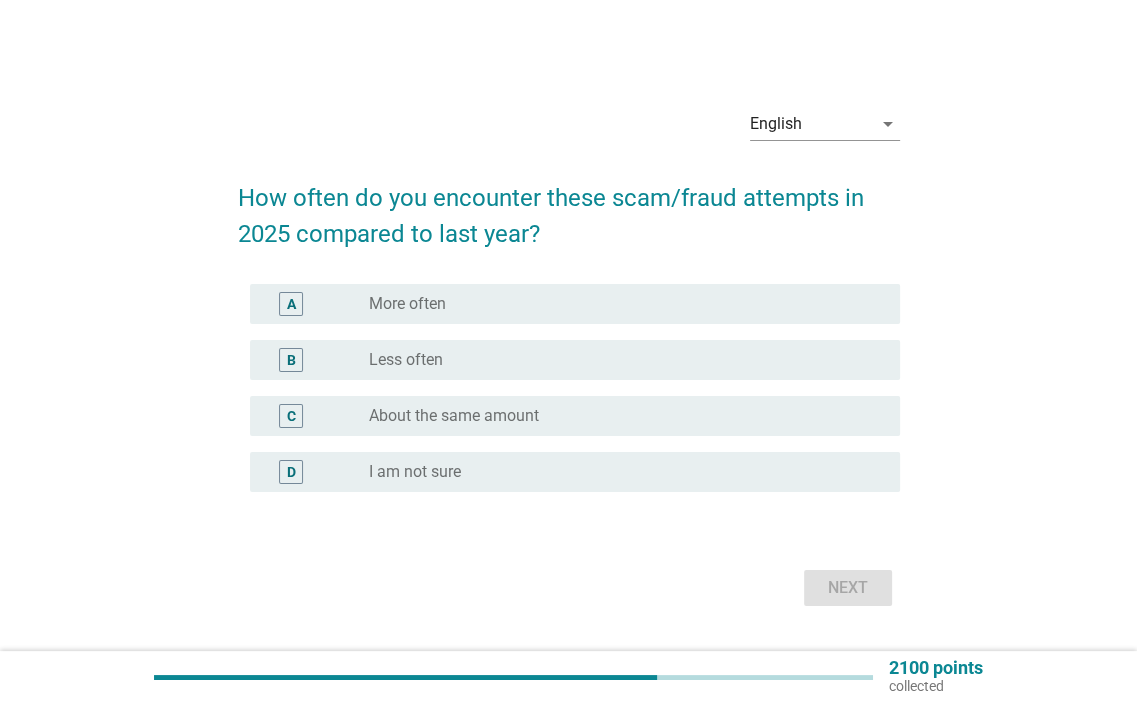 click on "radio_button_unchecked More often" at bounding box center (626, 304) 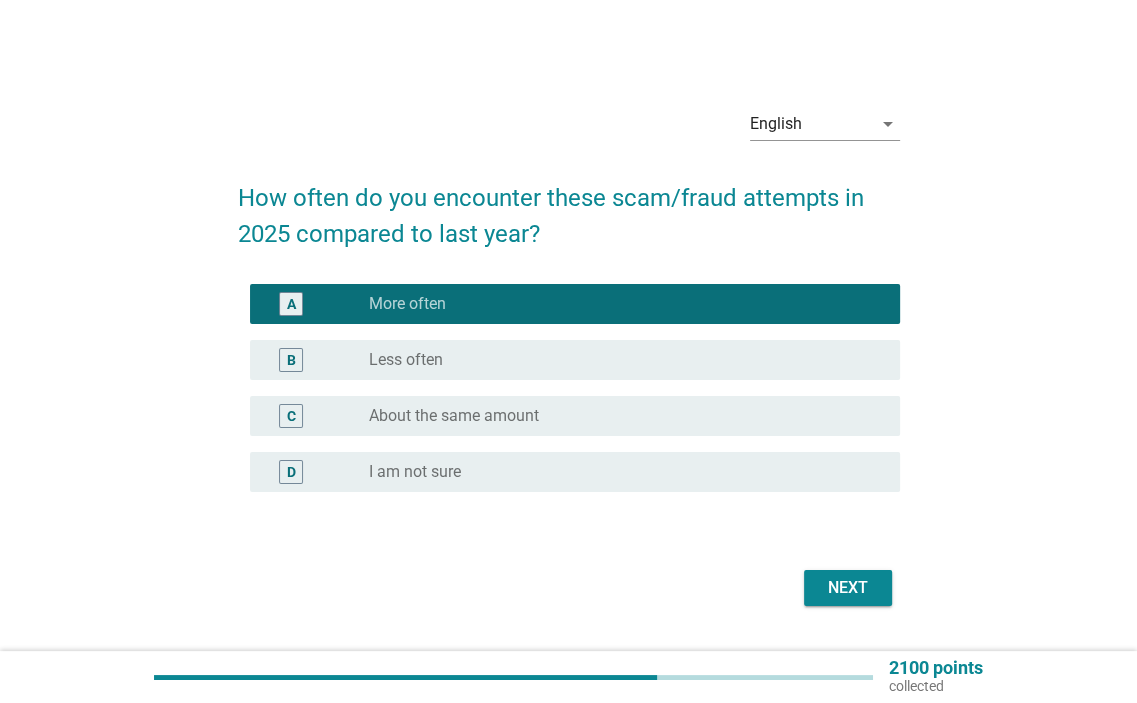 click on "Next" at bounding box center [848, 588] 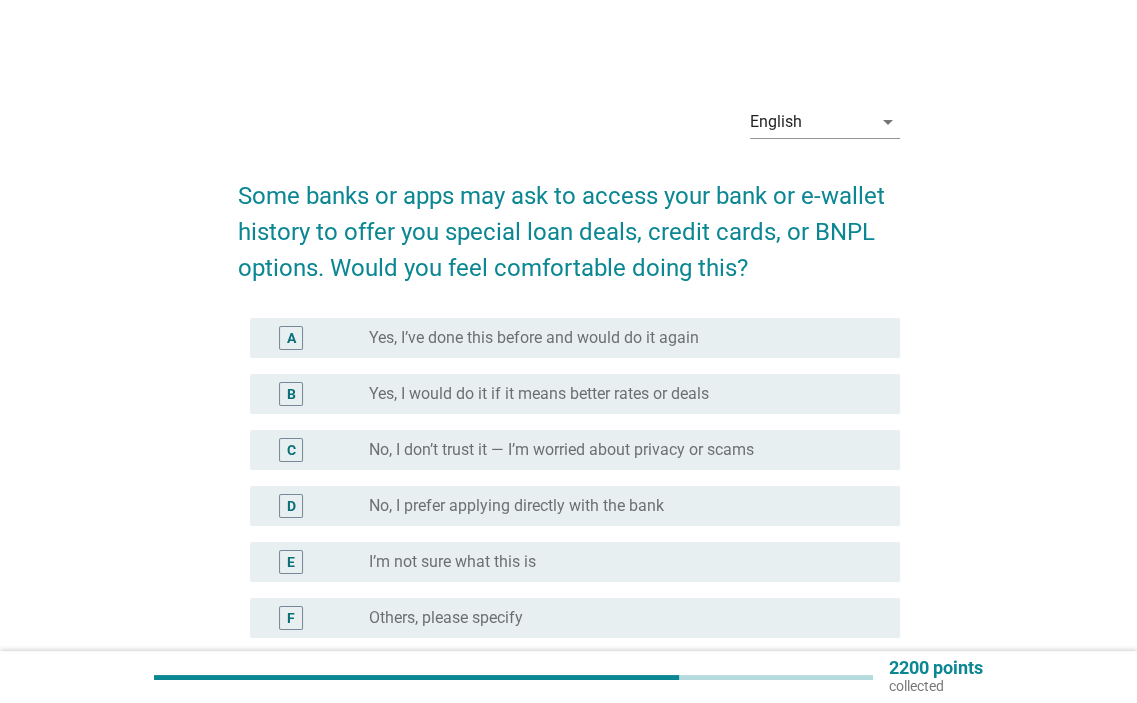 click on "Yes, I’ve done this before and would do it again" at bounding box center [534, 338] 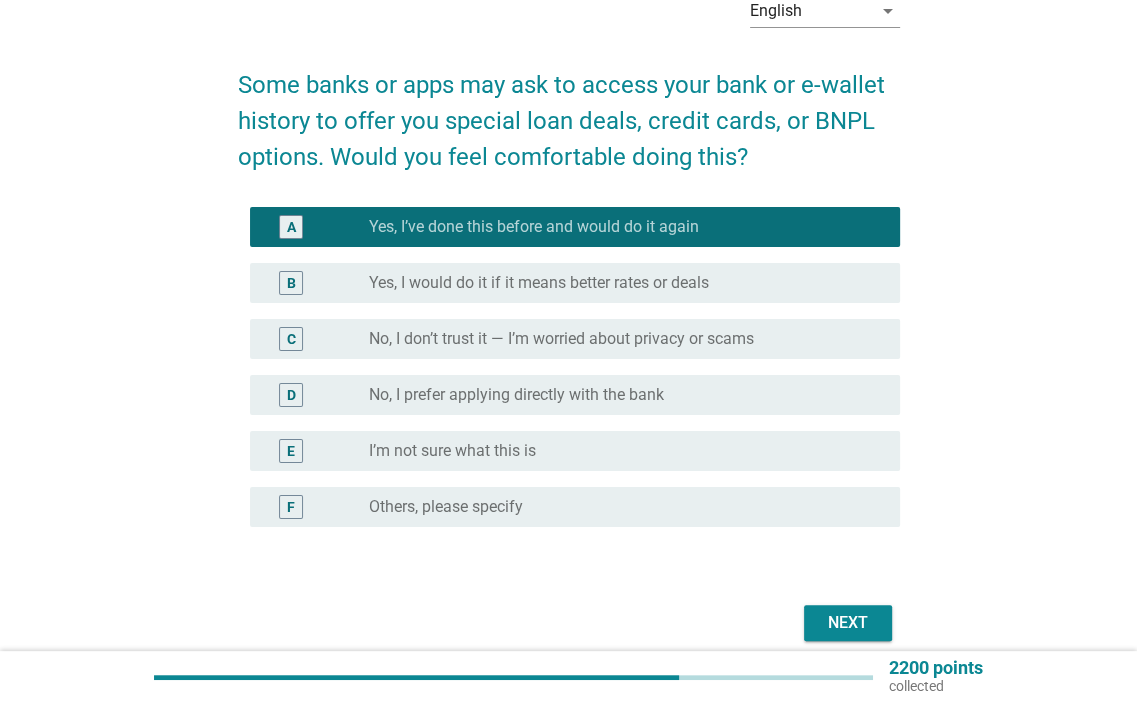 scroll, scrollTop: 196, scrollLeft: 0, axis: vertical 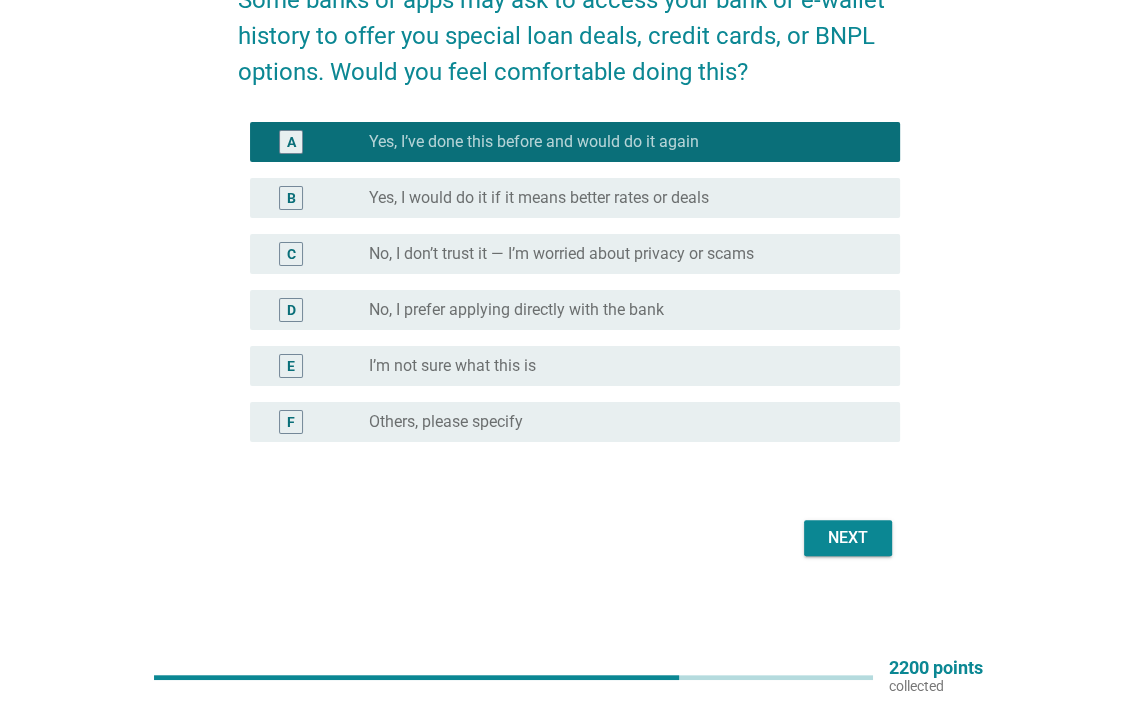click on "No, I don’t trust it — I’m worried about privacy or scams" at bounding box center [561, 254] 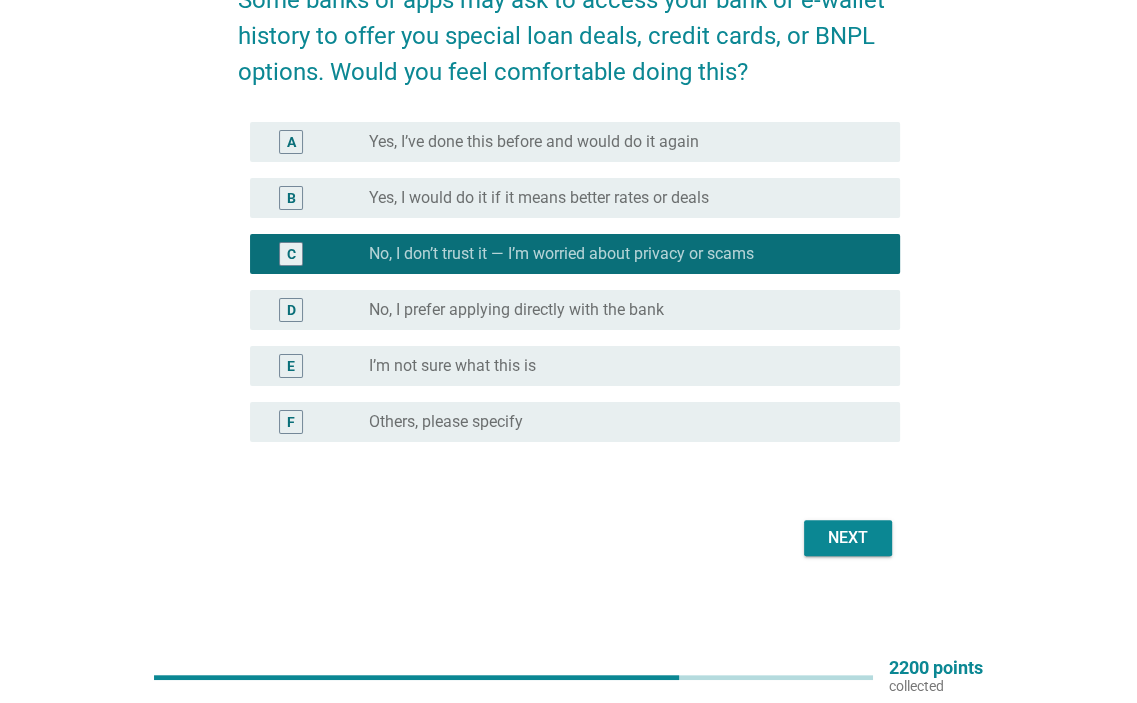 click on "Next" at bounding box center (848, 538) 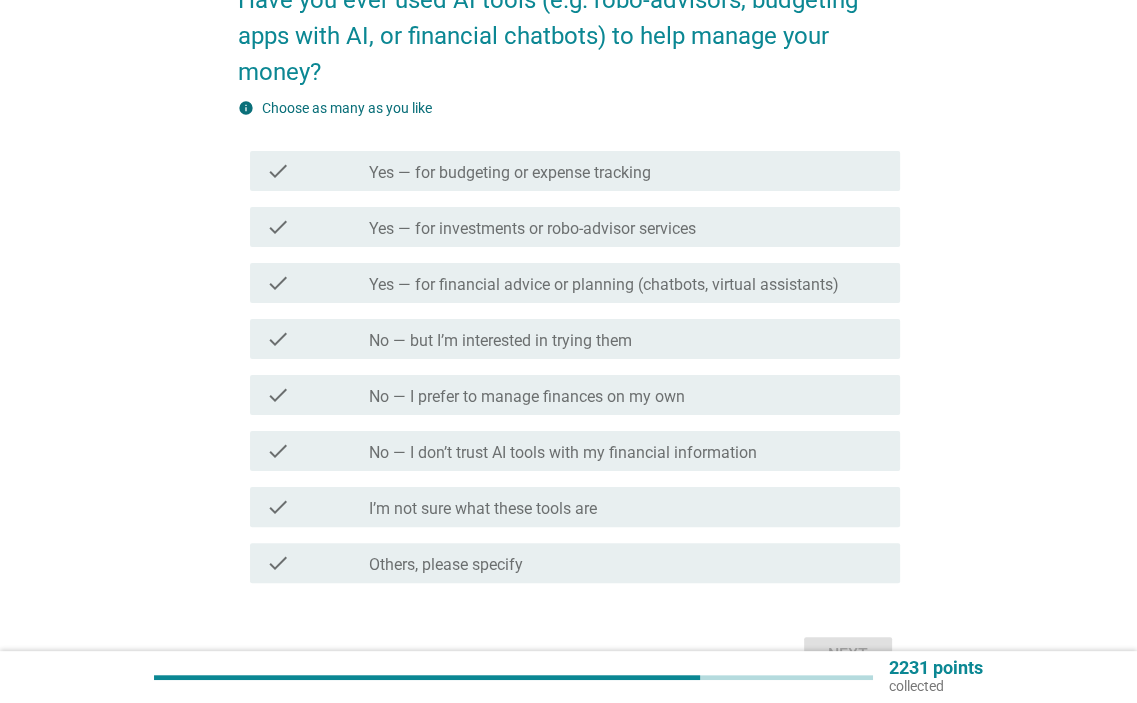 scroll, scrollTop: 0, scrollLeft: 0, axis: both 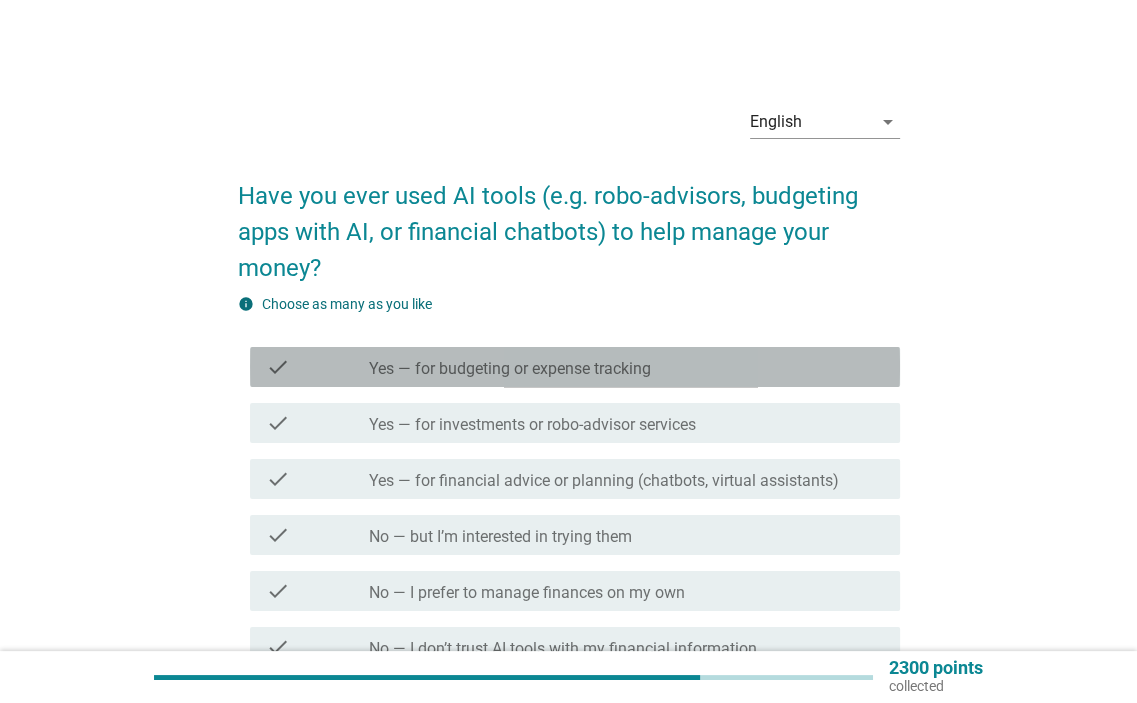 click on "Yes — for budgeting or expense tracking" at bounding box center [510, 369] 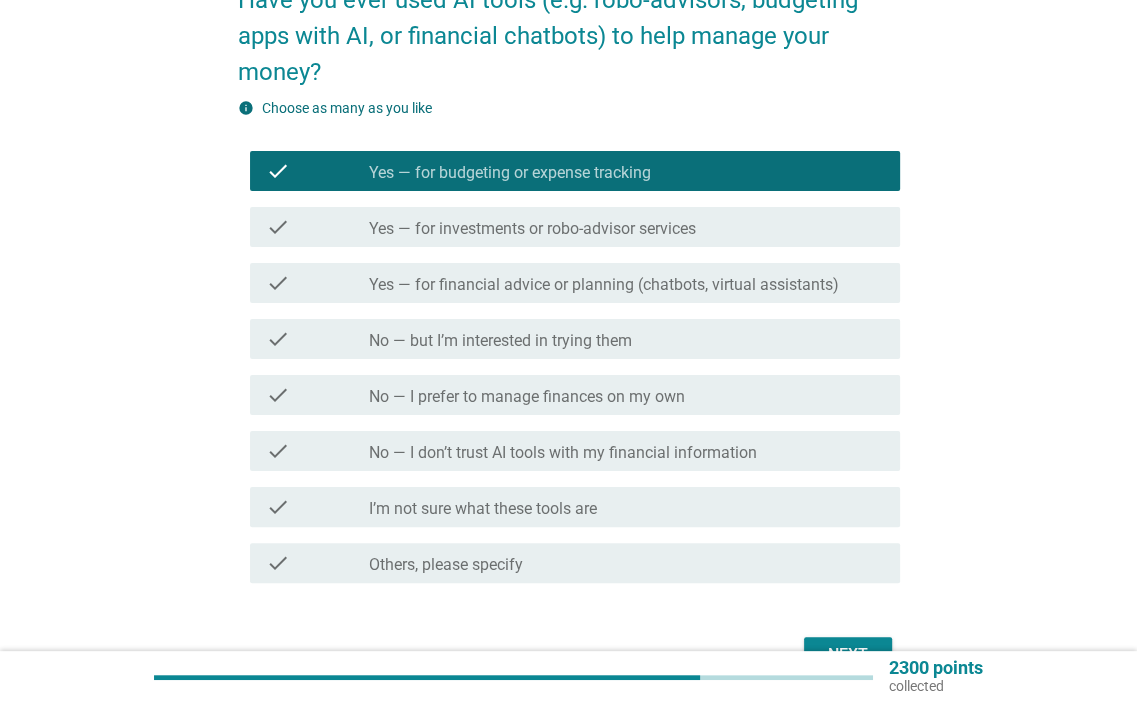 scroll, scrollTop: 200, scrollLeft: 0, axis: vertical 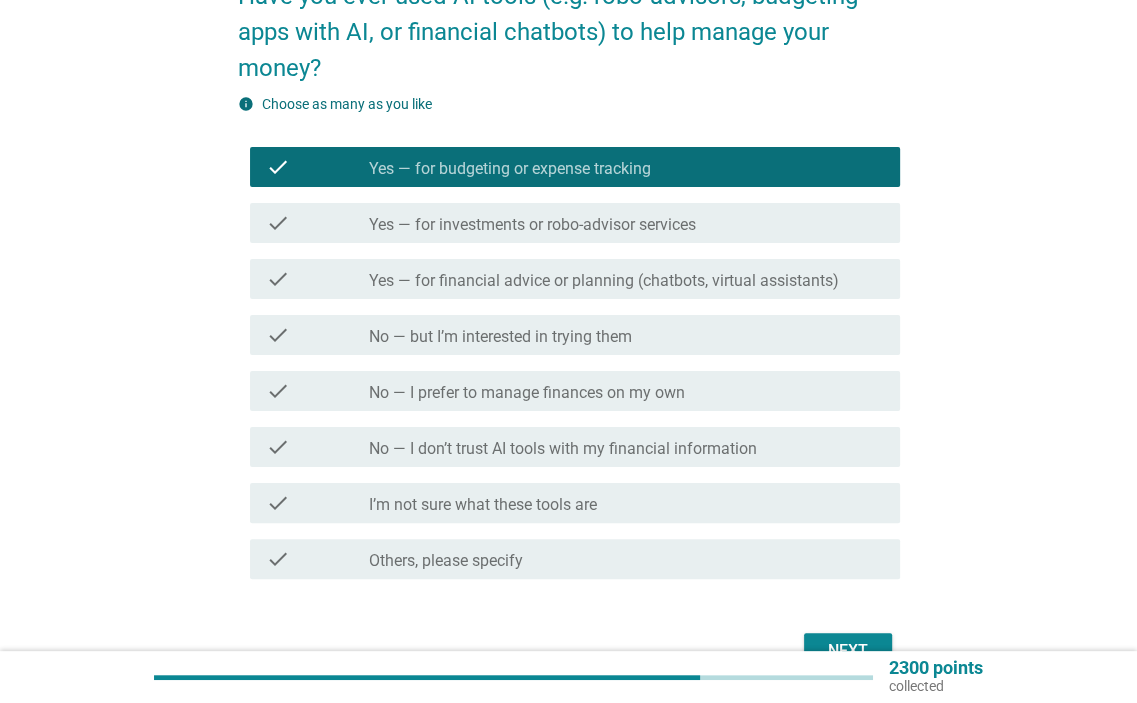 click on "No — I prefer to manage finances on my own" at bounding box center [527, 393] 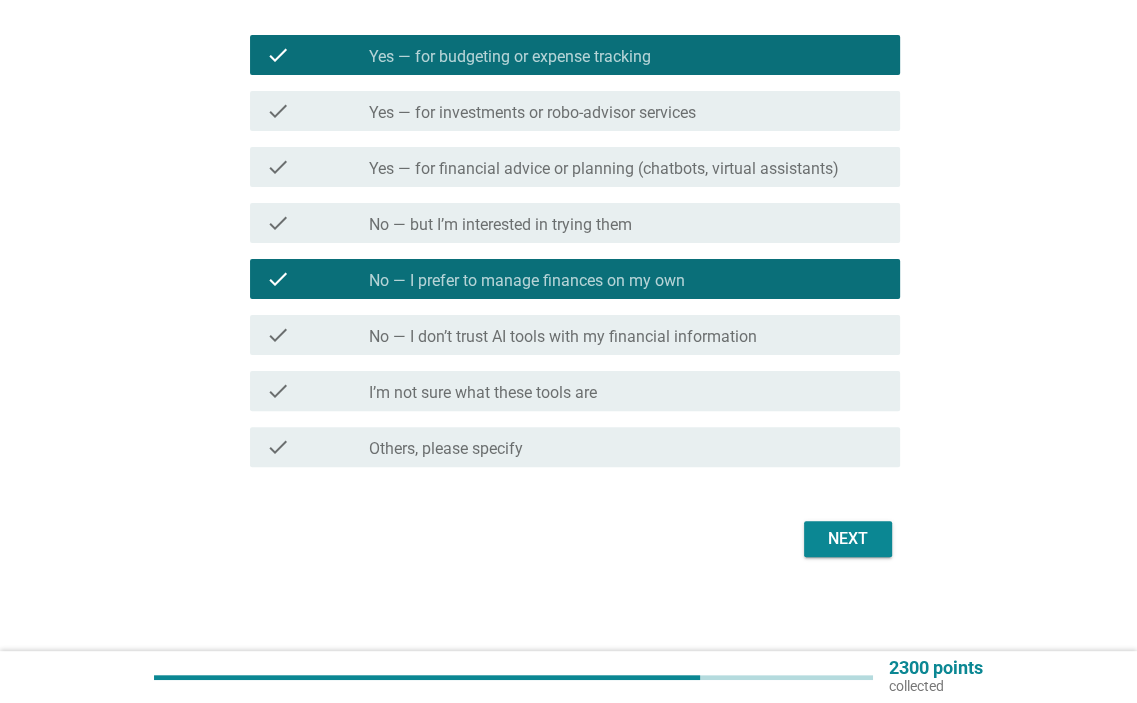 scroll, scrollTop: 313, scrollLeft: 0, axis: vertical 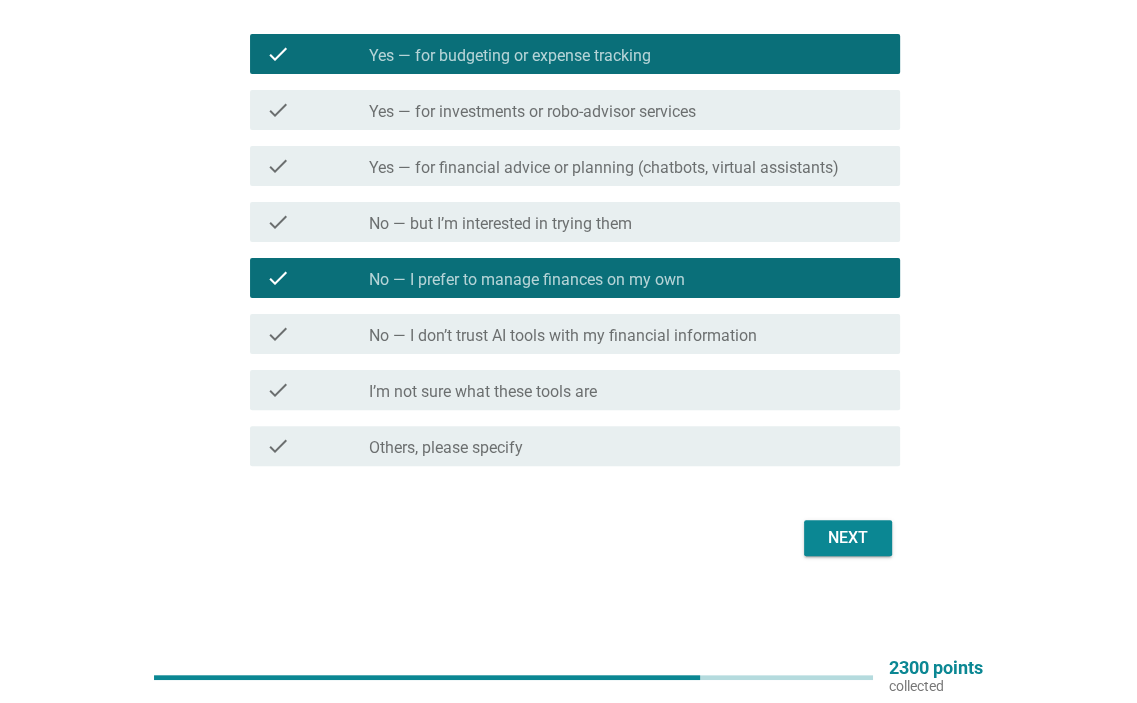click on "check     check_box_outline_blank No — I don’t trust AI tools with my financial information" at bounding box center (575, 334) 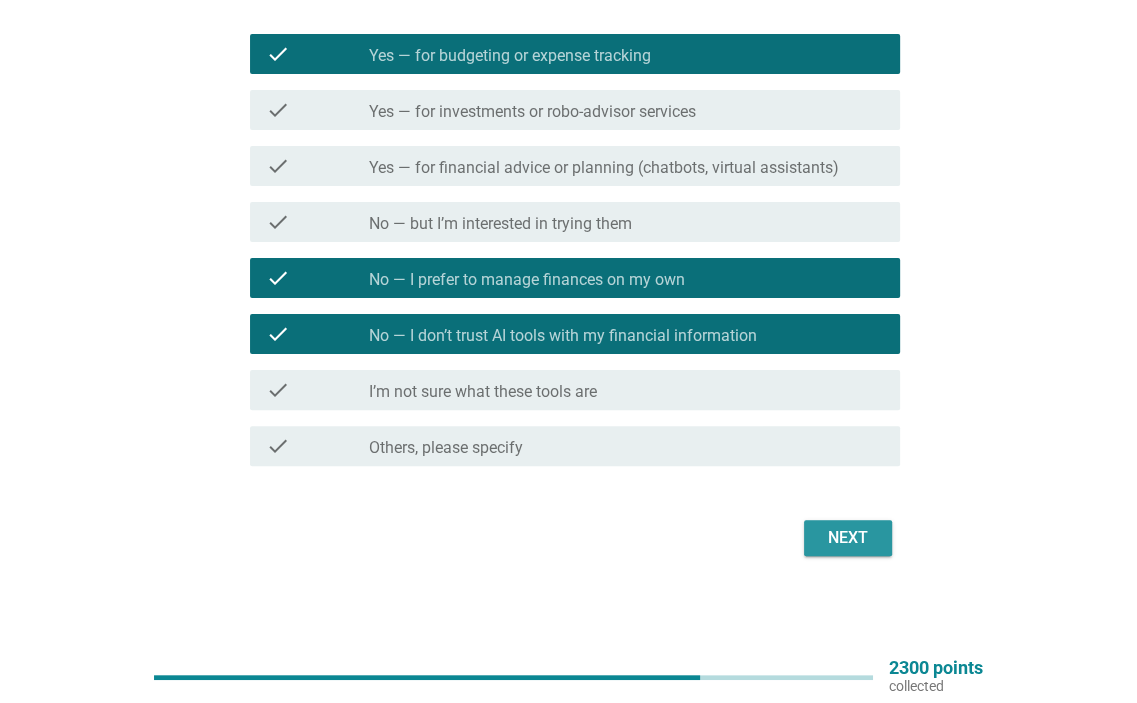 click on "Next" at bounding box center (848, 538) 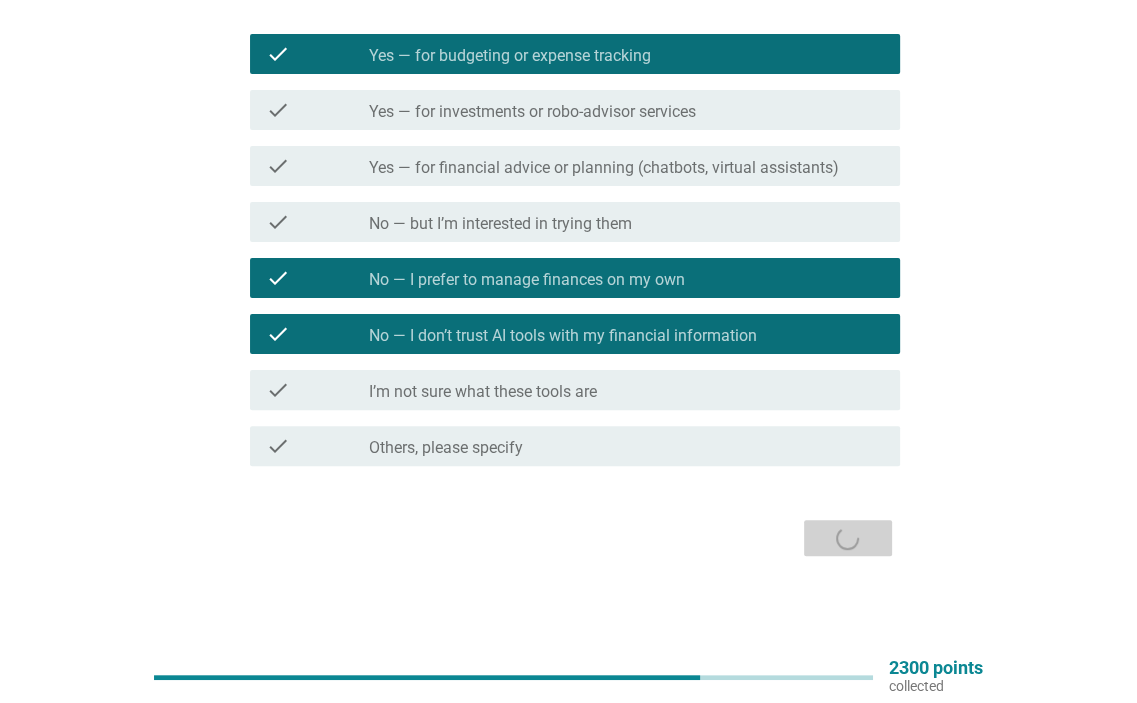 scroll, scrollTop: 0, scrollLeft: 0, axis: both 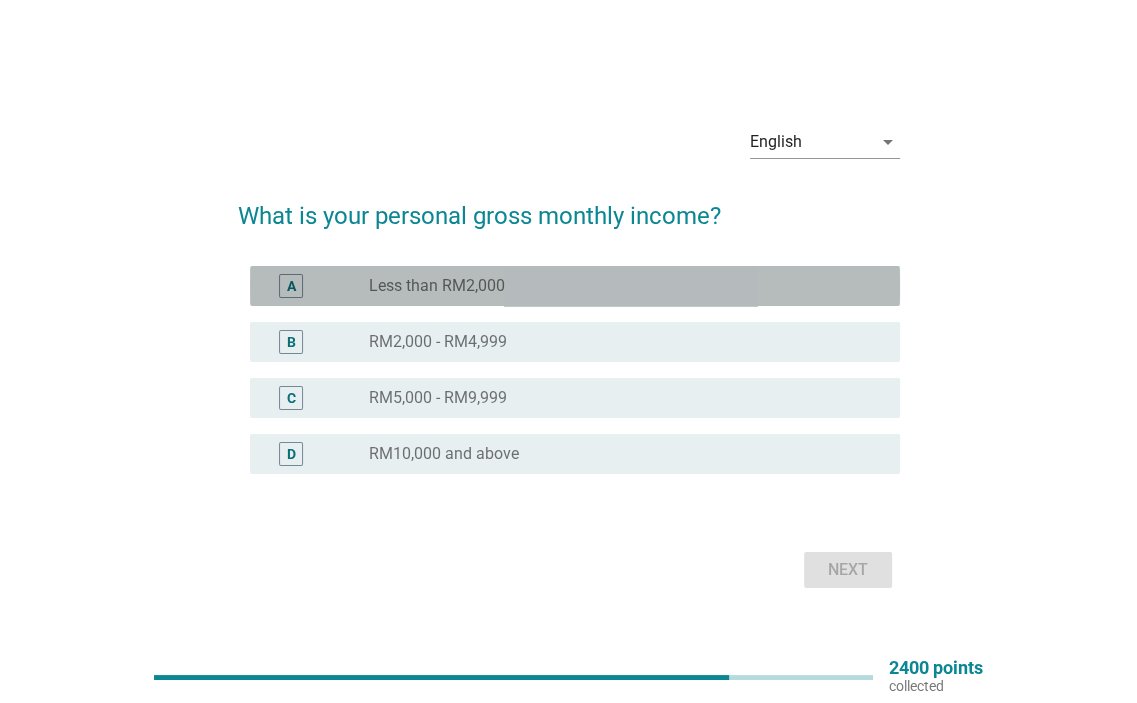 click on "radio_button_unchecked Less than RM2,000" at bounding box center (626, 286) 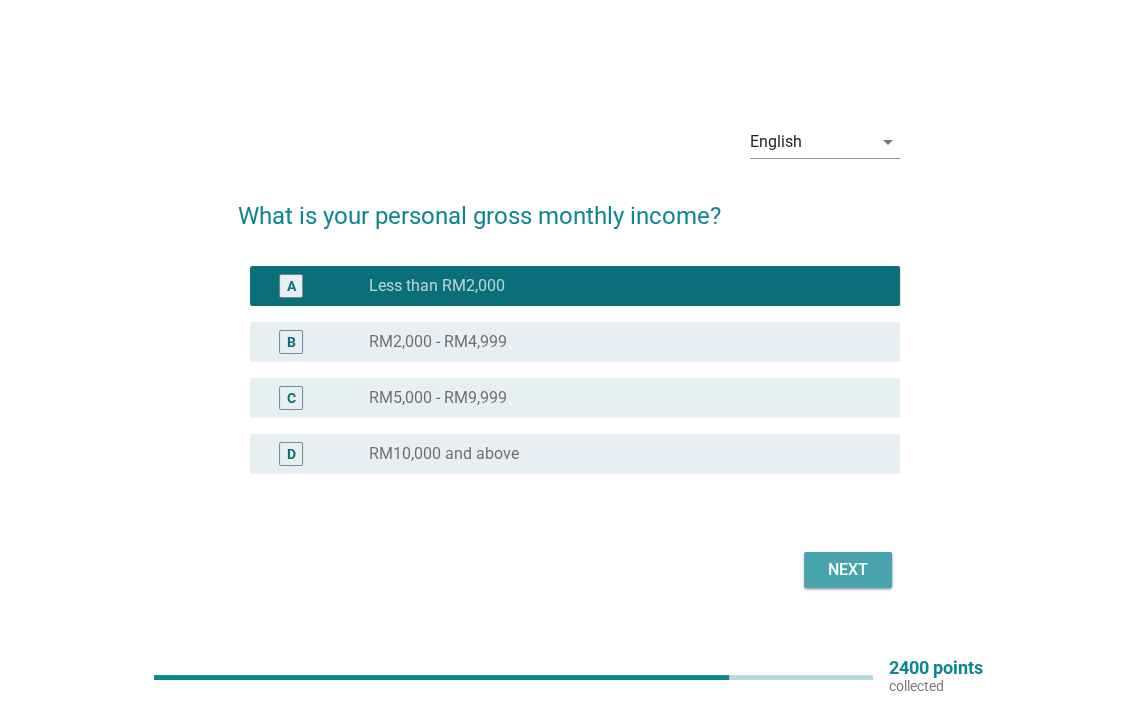 click on "Next" at bounding box center [848, 570] 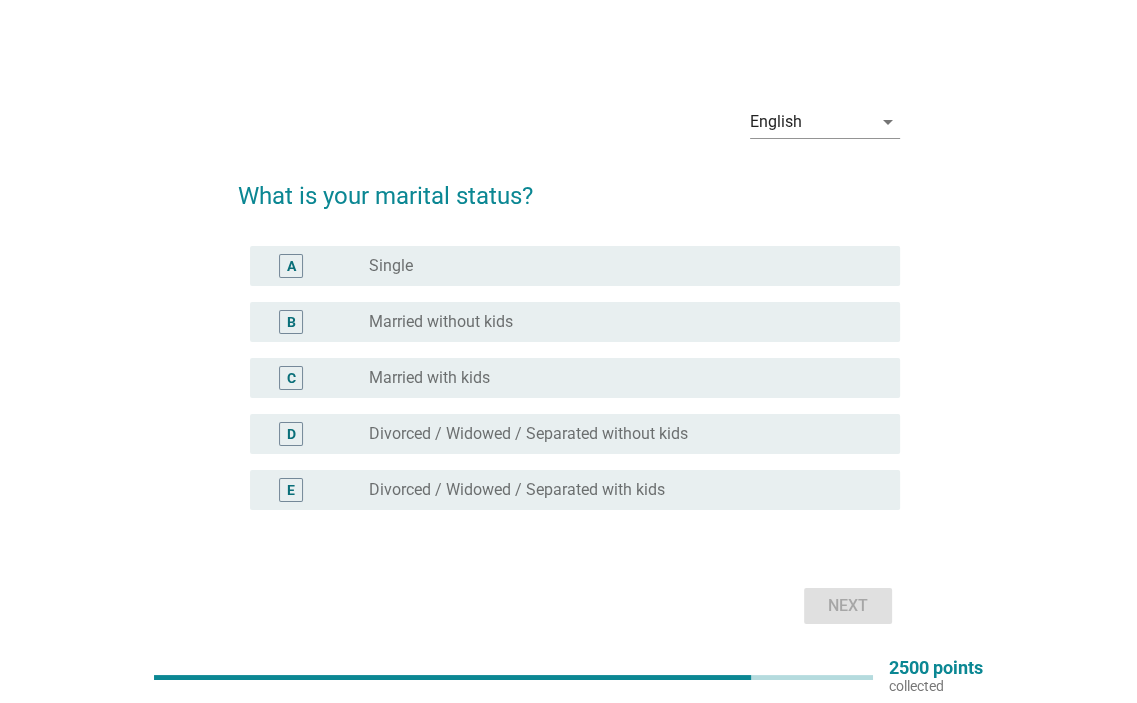click on "Married with kids" at bounding box center (429, 378) 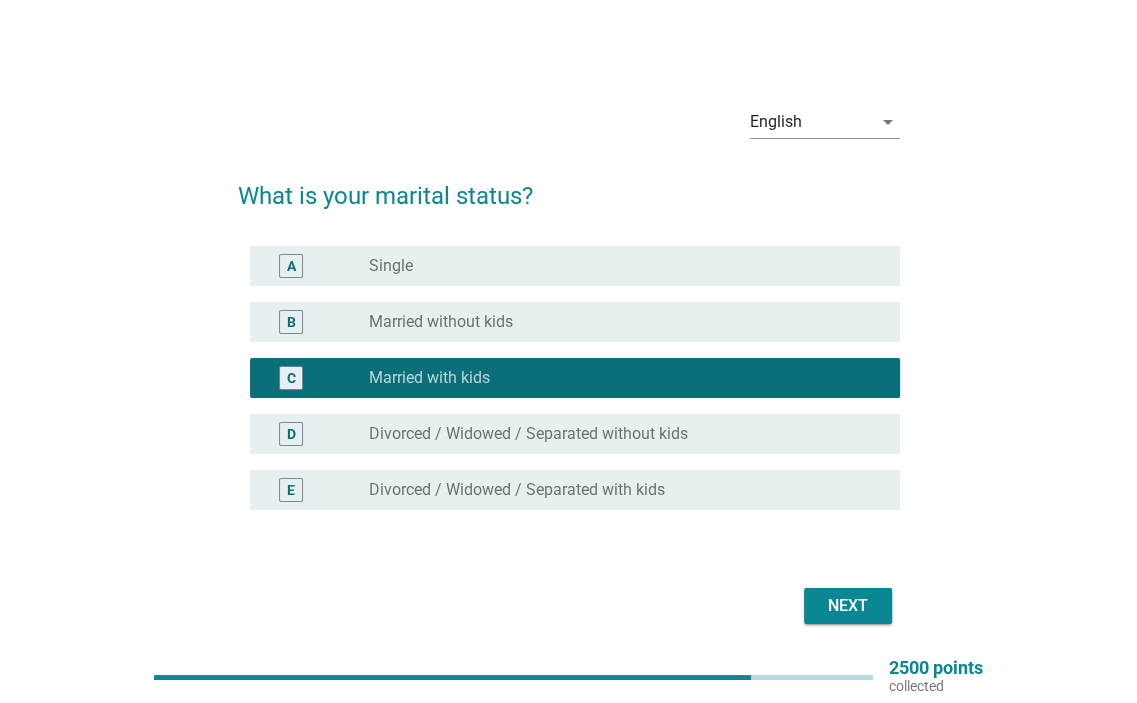 click on "Next" at bounding box center [848, 606] 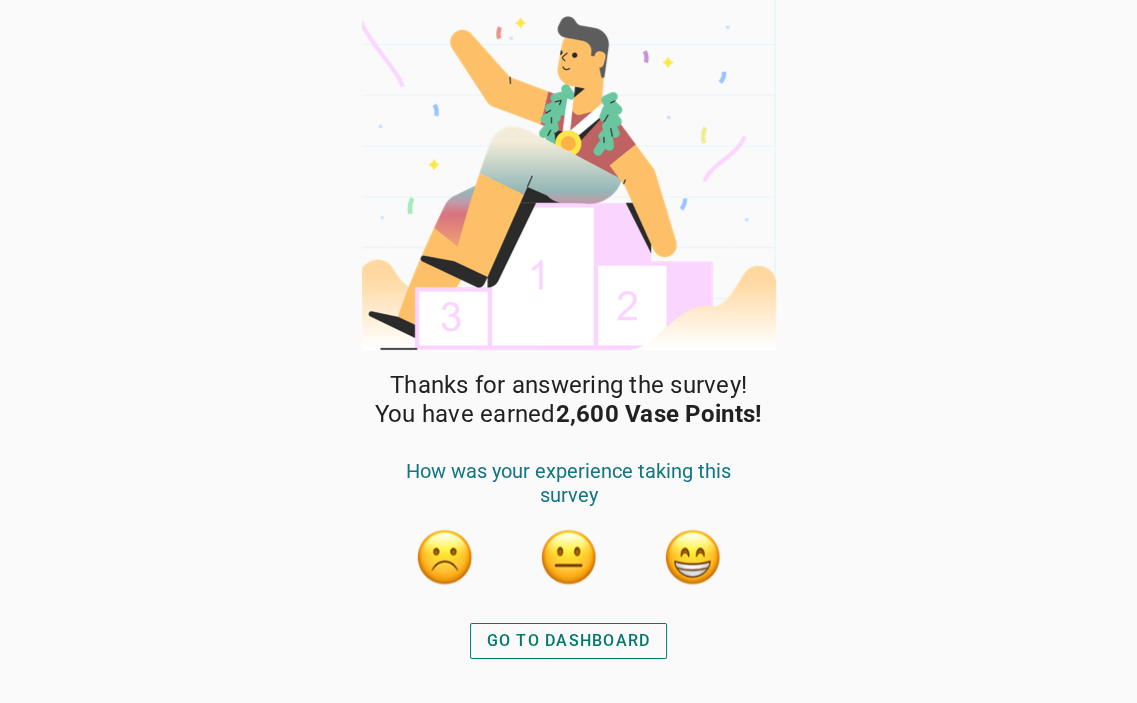 click on "GO TO DASHBOARD" at bounding box center [569, 641] 